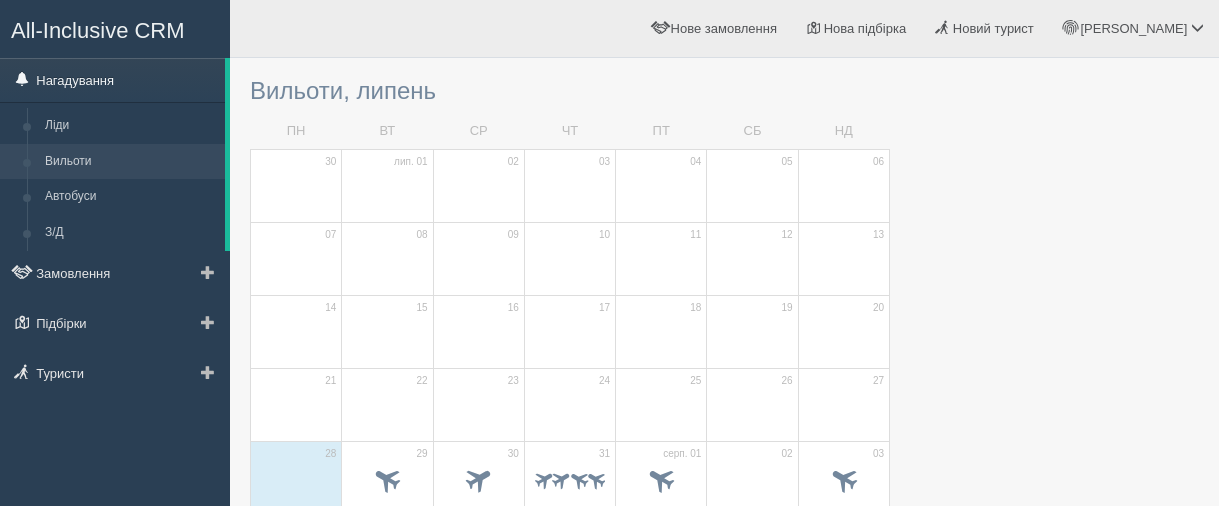 scroll, scrollTop: 0, scrollLeft: 0, axis: both 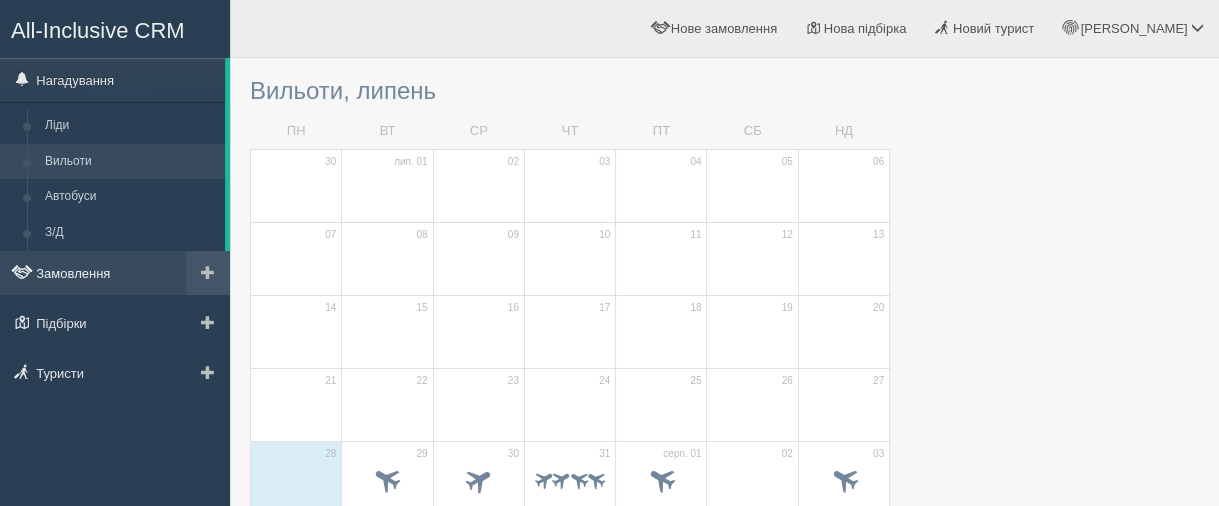 click on "Замовлення" at bounding box center (115, 273) 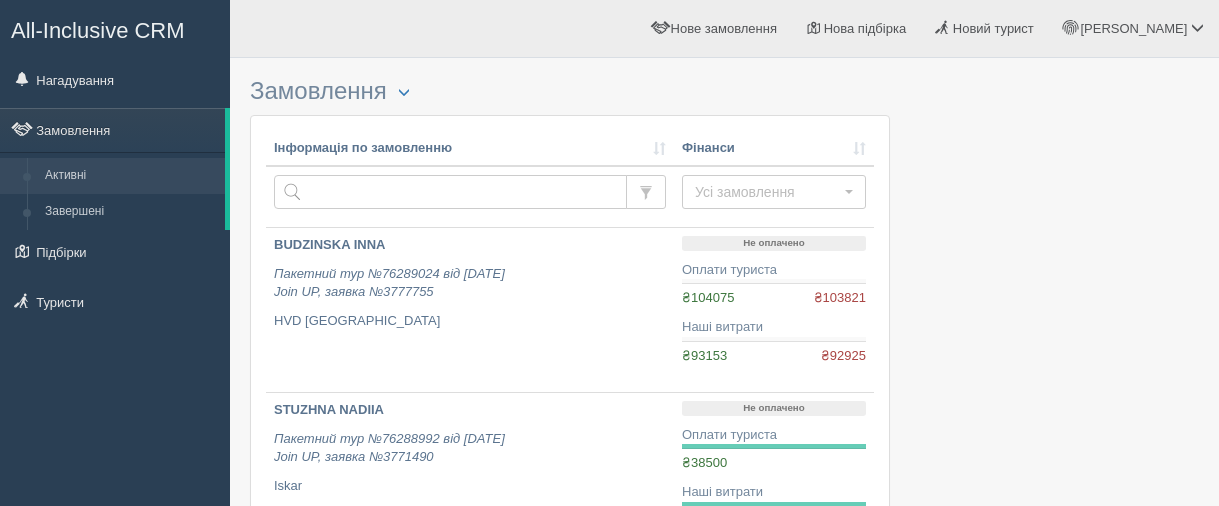 scroll, scrollTop: 0, scrollLeft: 0, axis: both 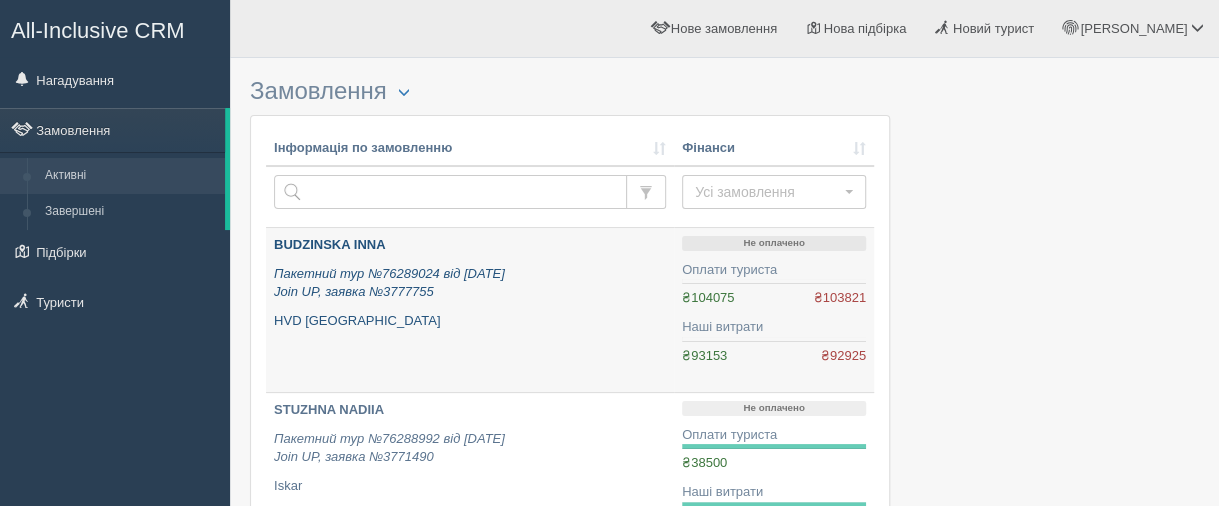 click on "BUDZINSKA INNA" at bounding box center (329, 244) 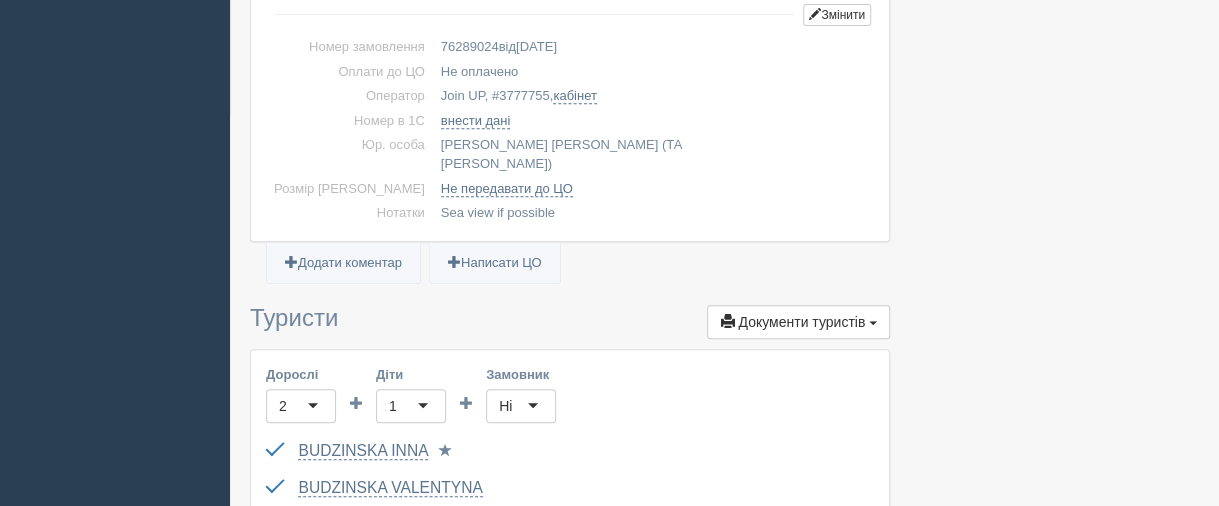 scroll, scrollTop: 500, scrollLeft: 0, axis: vertical 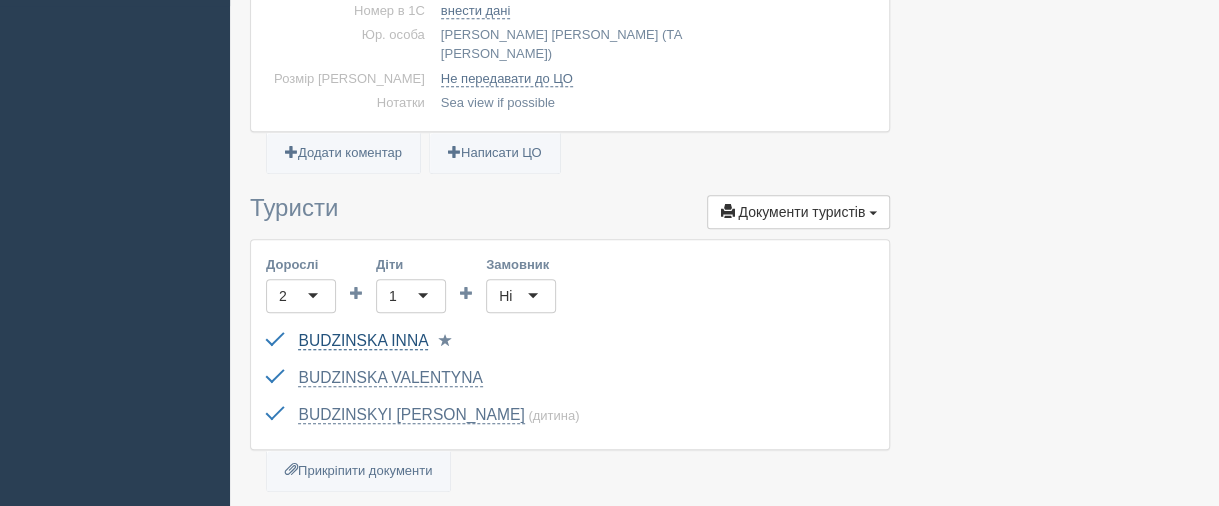 click on "BUDZINSKA INNA" at bounding box center (363, 341) 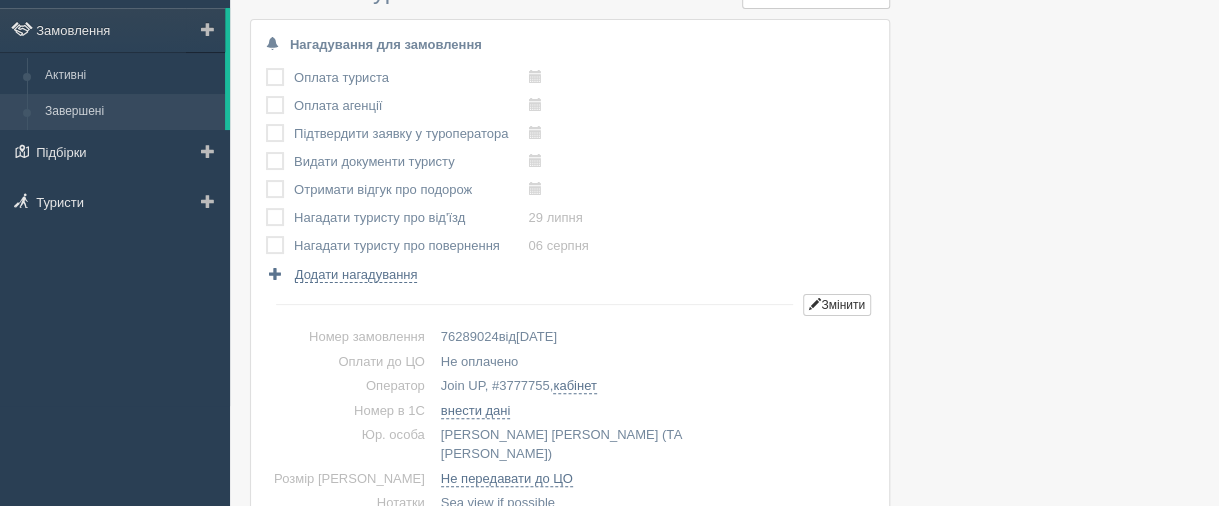 scroll, scrollTop: 0, scrollLeft: 0, axis: both 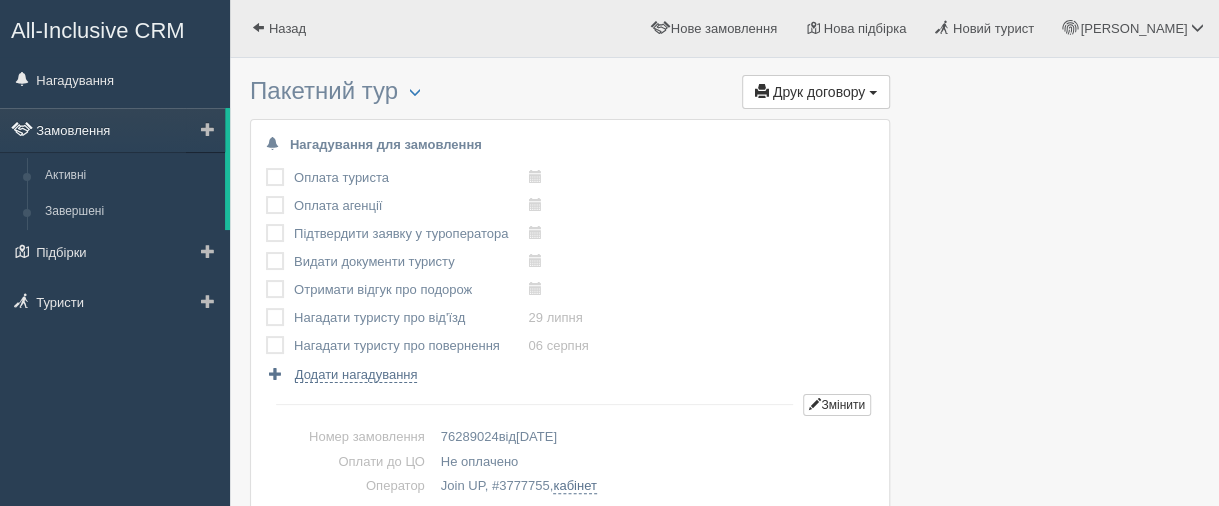 click on "Замовлення" at bounding box center [112, 130] 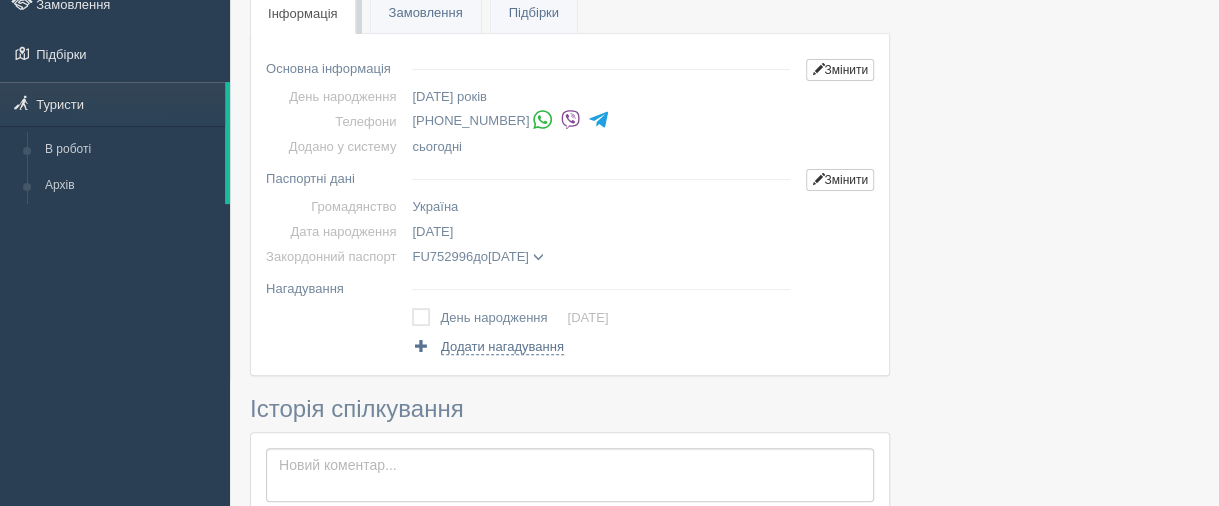 scroll, scrollTop: 100, scrollLeft: 0, axis: vertical 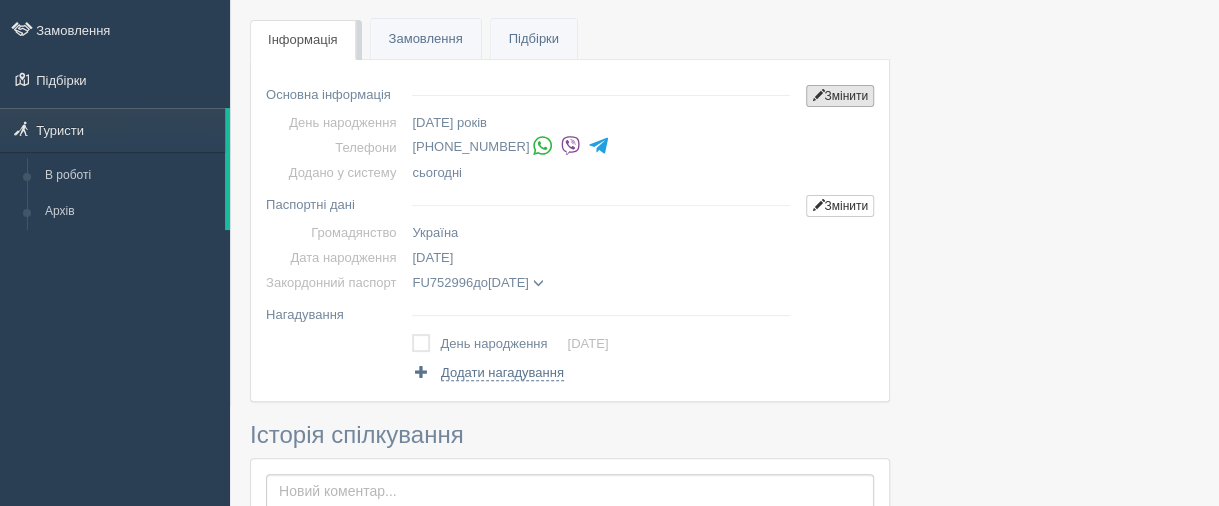 click on "Змінити" at bounding box center (840, 96) 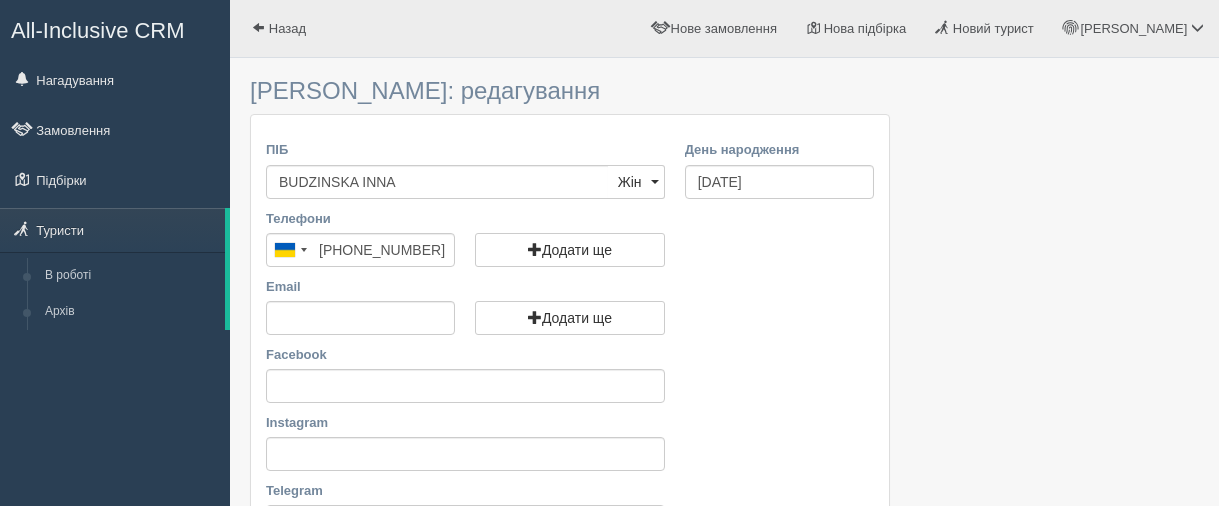 scroll, scrollTop: 0, scrollLeft: 0, axis: both 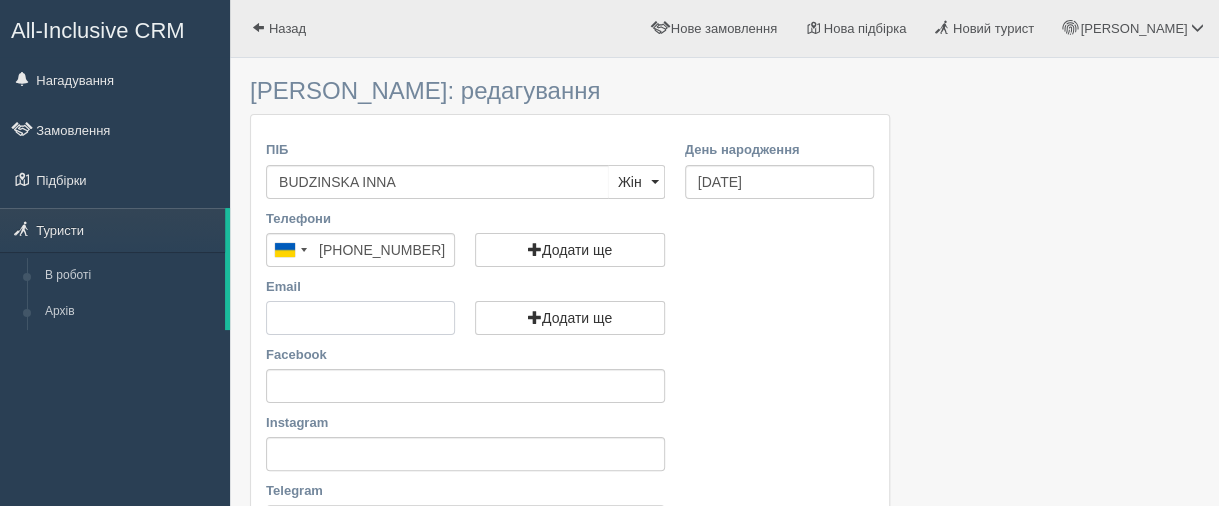 click on "Email" at bounding box center [360, 318] 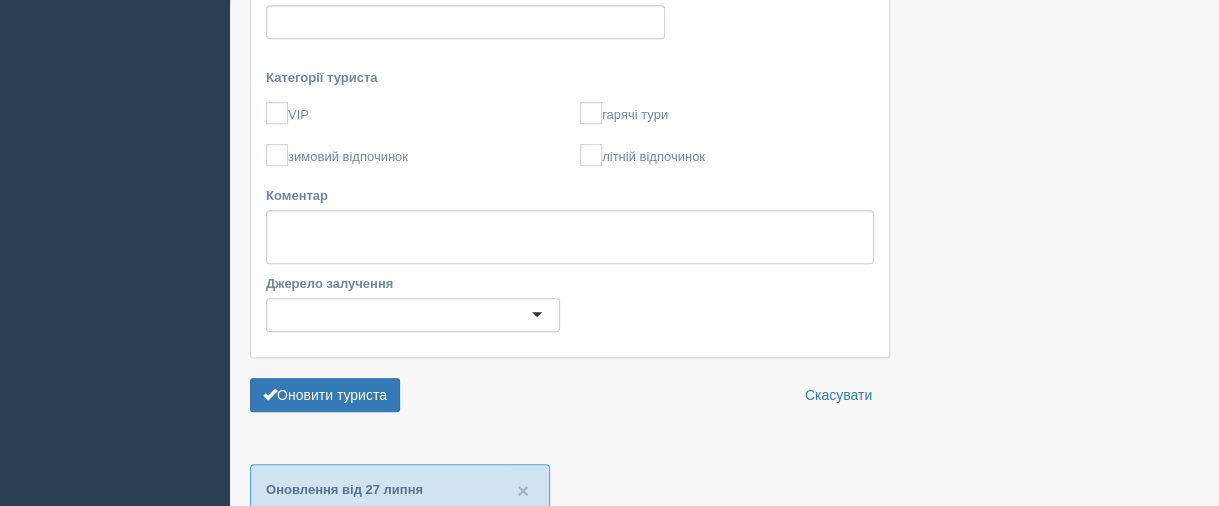 scroll, scrollTop: 600, scrollLeft: 0, axis: vertical 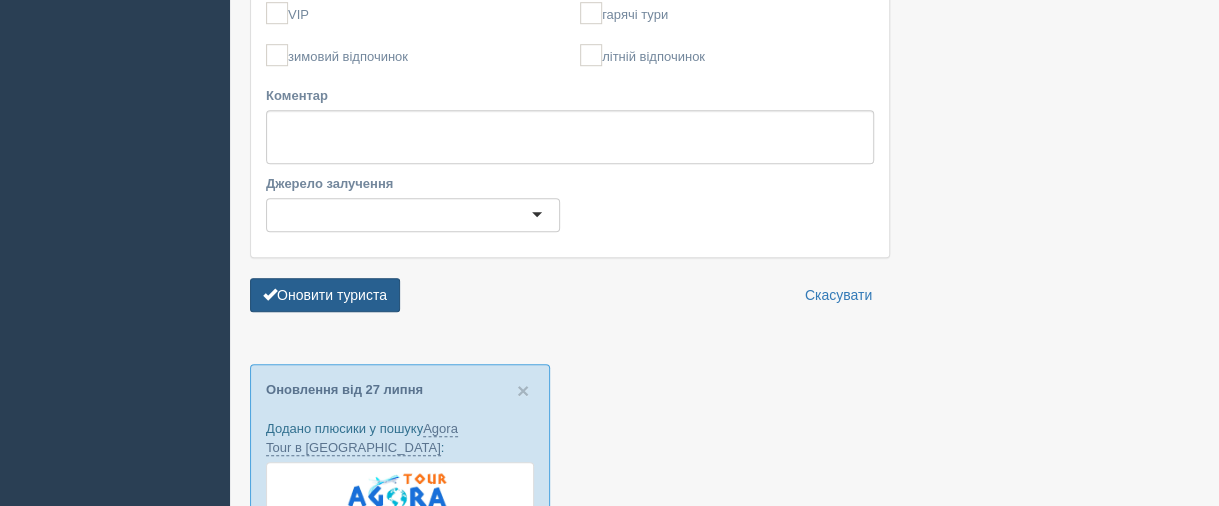 type on "[EMAIL_ADDRESS][DOMAIN_NAME]" 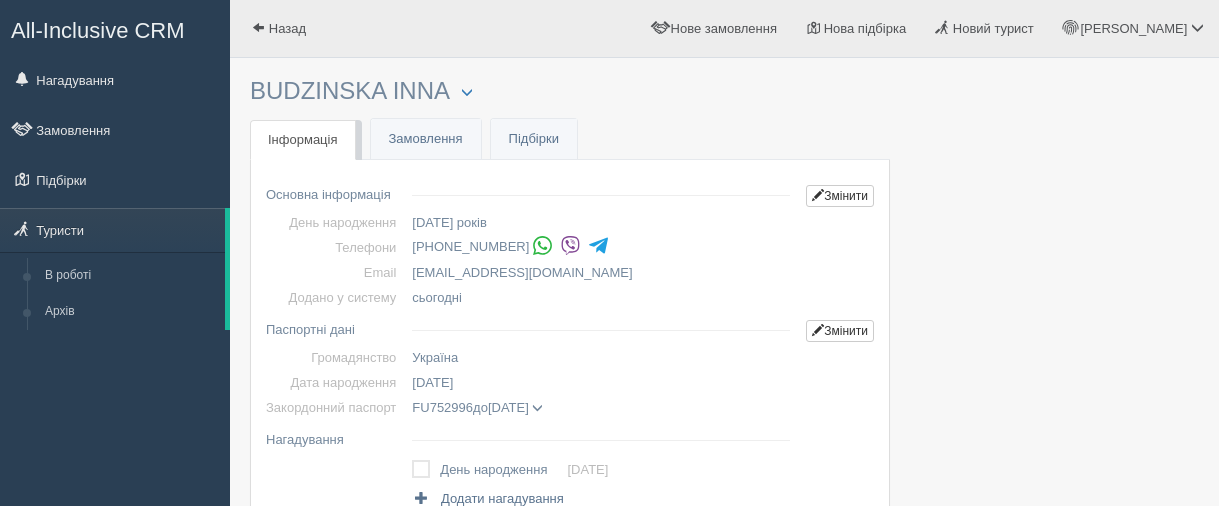 scroll, scrollTop: 0, scrollLeft: 0, axis: both 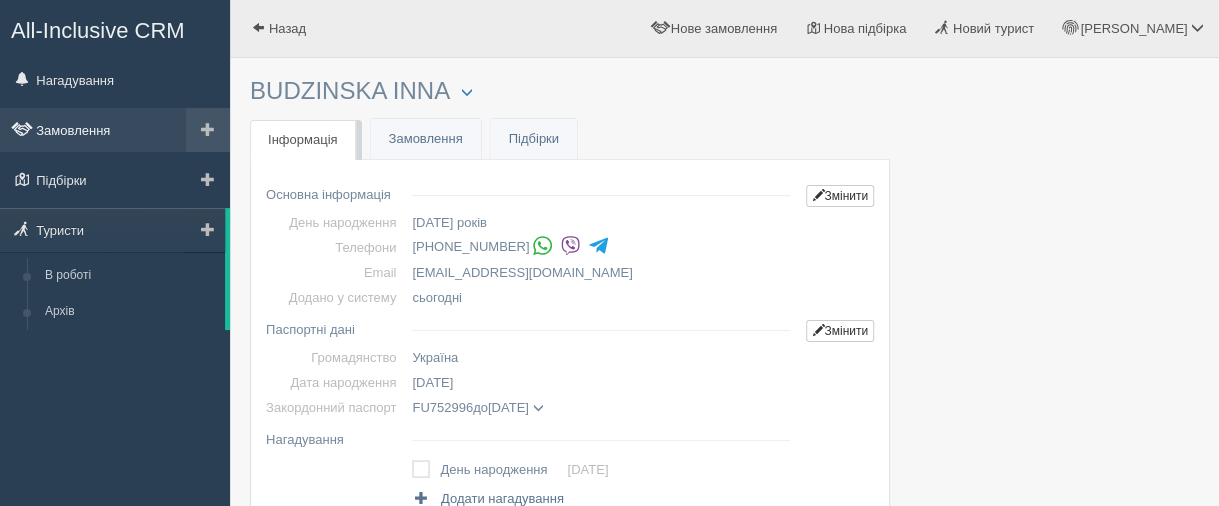click on "Замовлення" at bounding box center [115, 130] 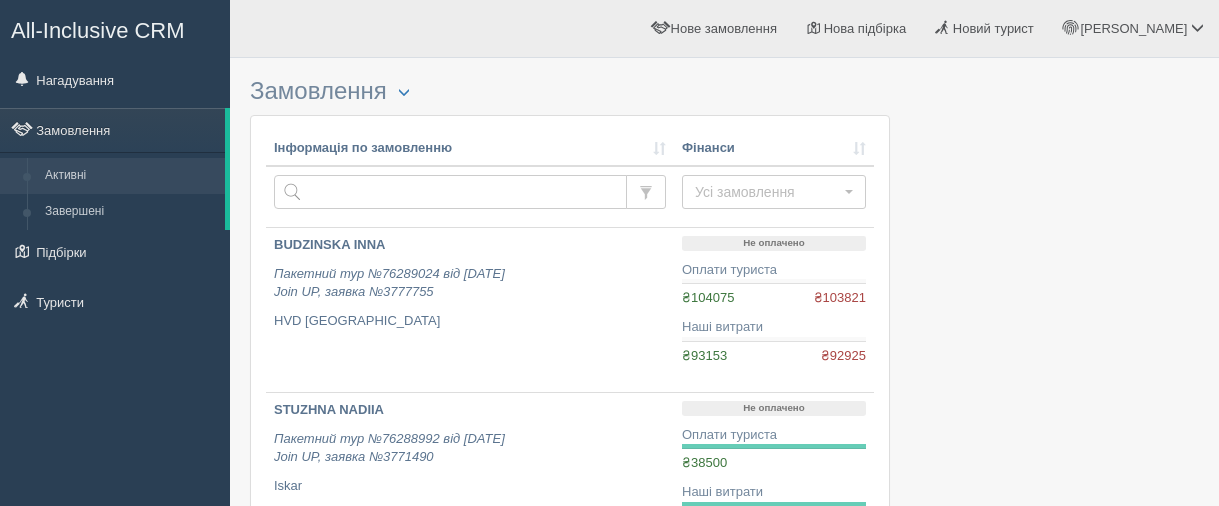 scroll, scrollTop: 0, scrollLeft: 0, axis: both 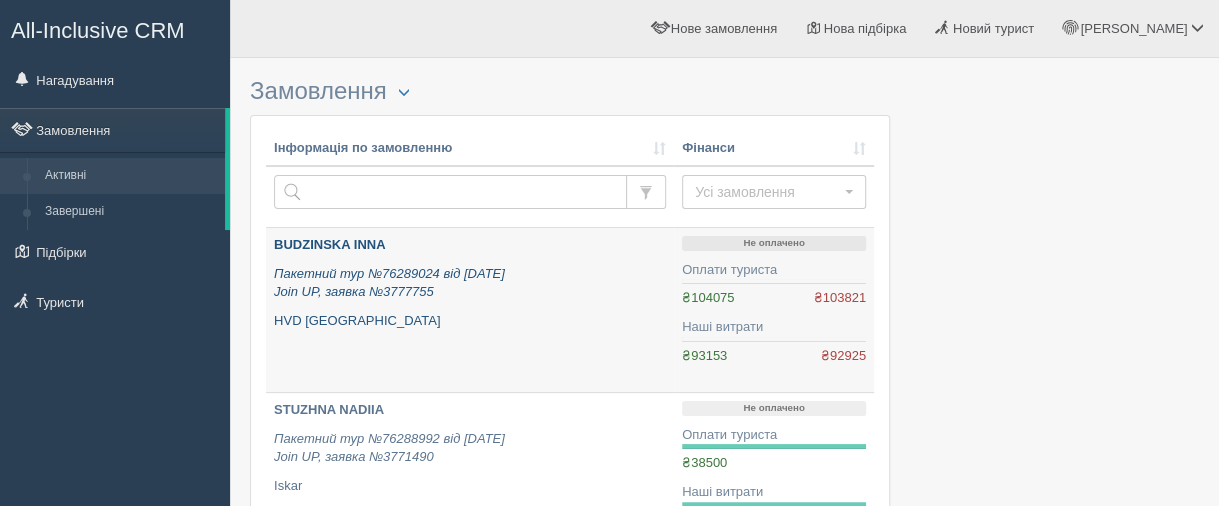 click on "BUDZINSKA INNA" at bounding box center (329, 244) 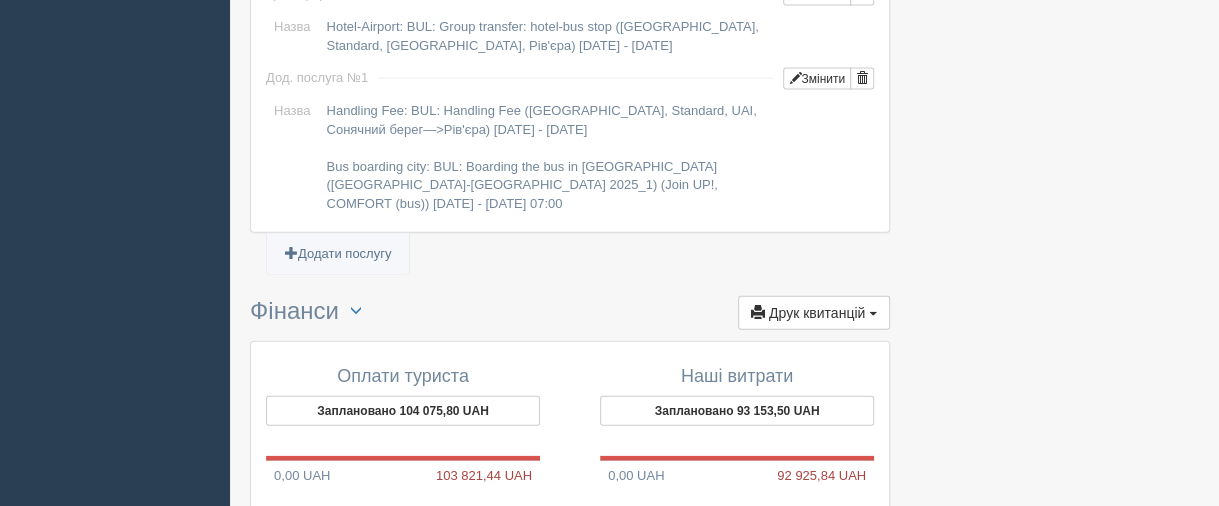 scroll, scrollTop: 2100, scrollLeft: 0, axis: vertical 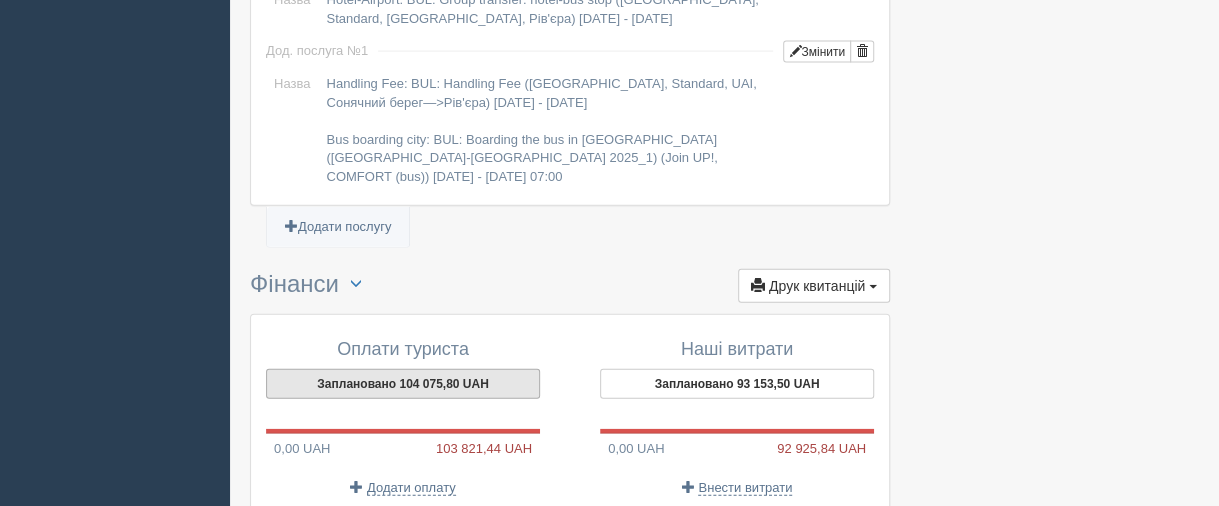 click on "Заплановано 104 075,80 UAH" at bounding box center [403, 384] 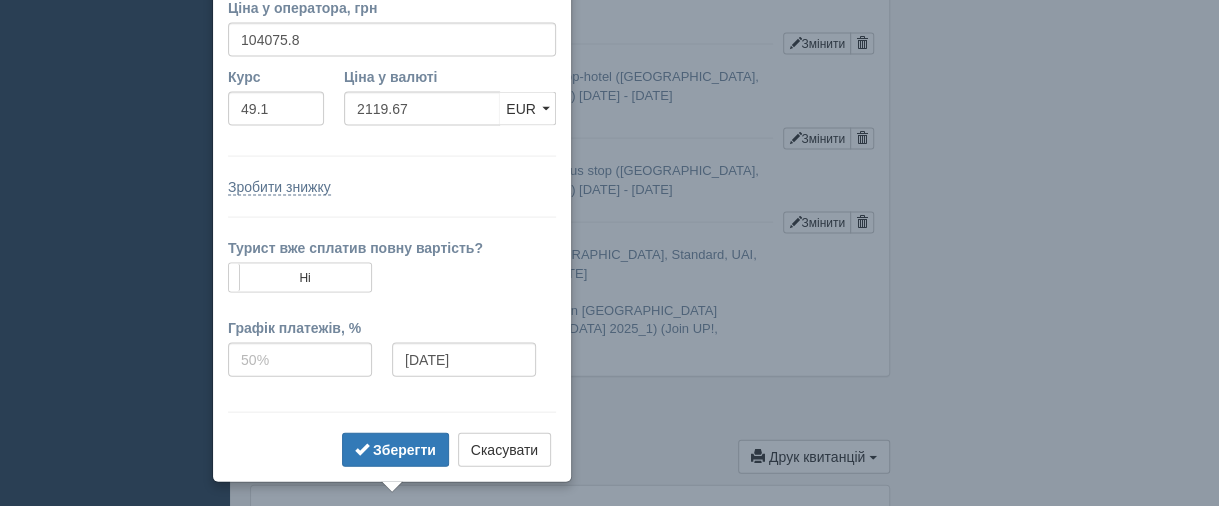 scroll, scrollTop: 1883, scrollLeft: 0, axis: vertical 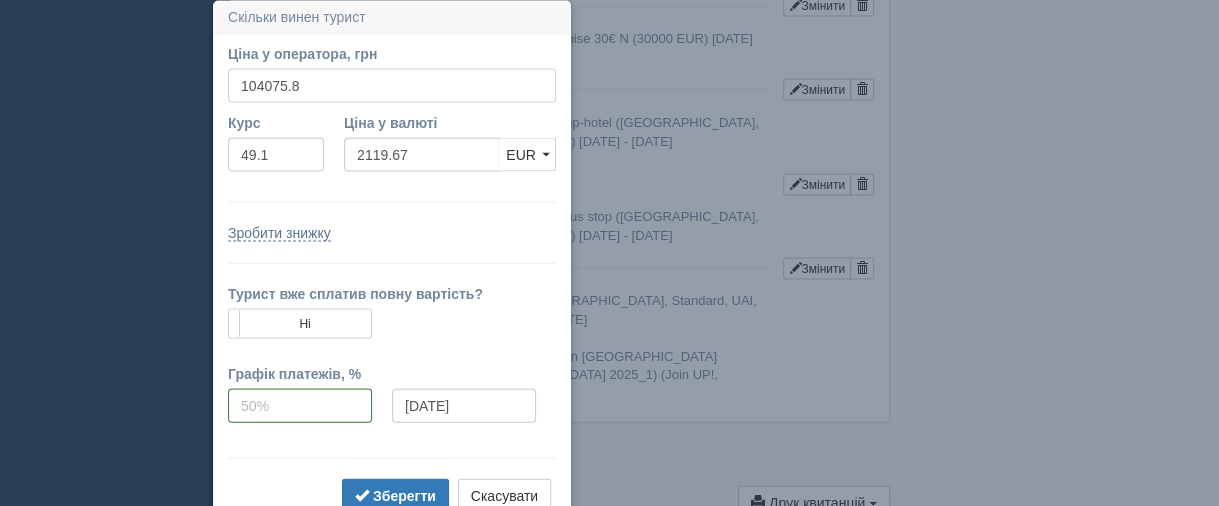 click on "104075.8" at bounding box center [392, 86] 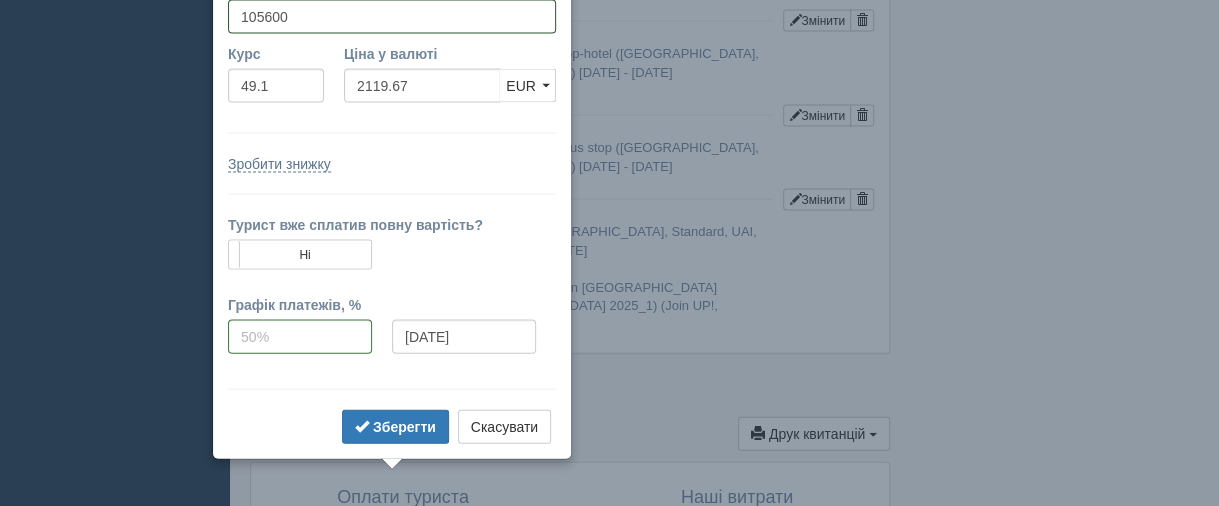 scroll, scrollTop: 1983, scrollLeft: 0, axis: vertical 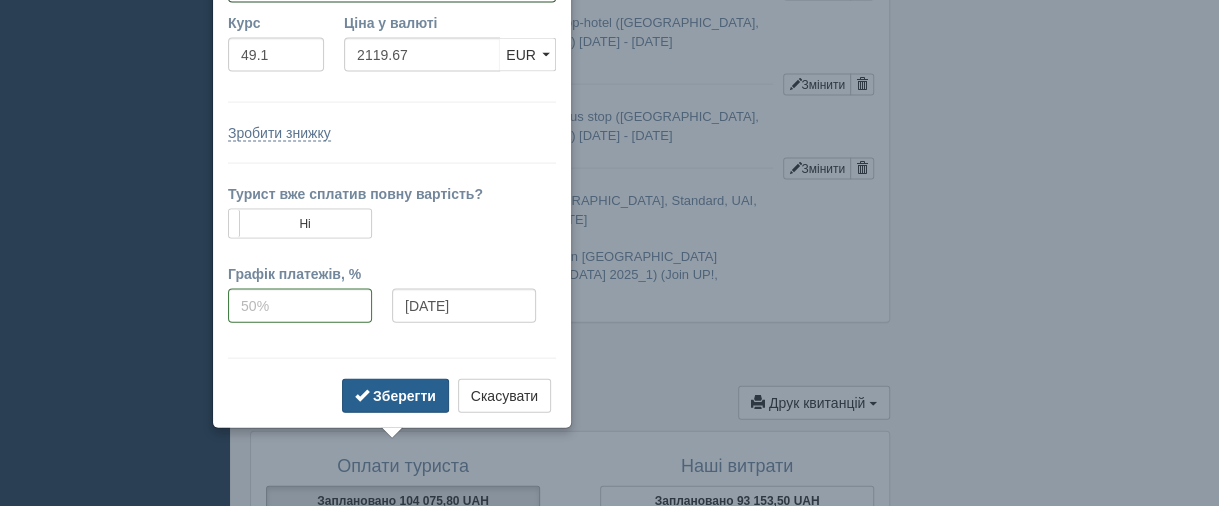 type on "105600" 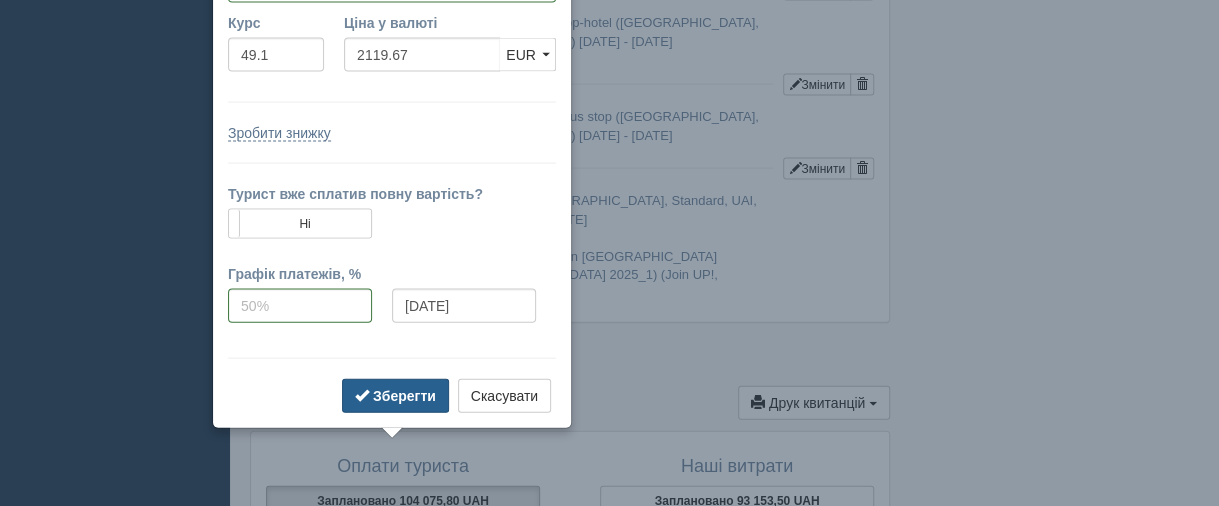 type on "2150.71" 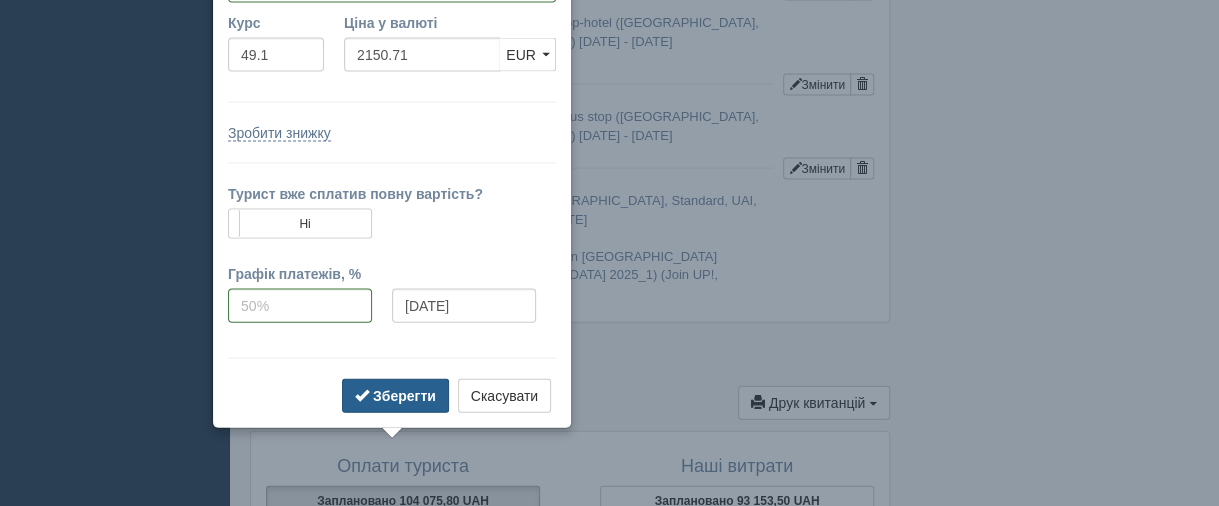click on "Зберегти" at bounding box center (404, 396) 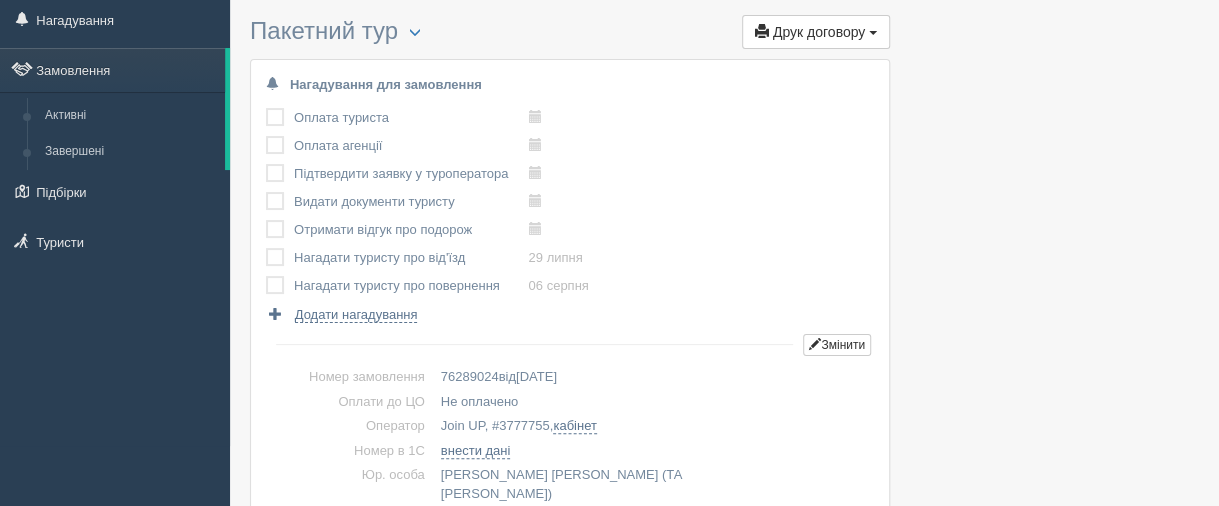 scroll, scrollTop: 0, scrollLeft: 0, axis: both 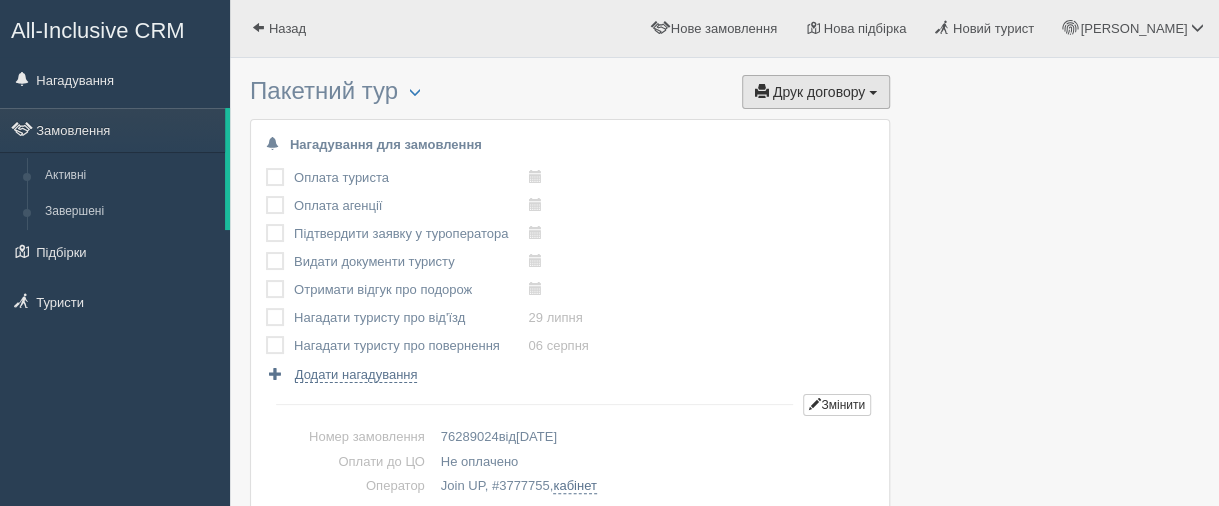 click on "Друк договору" at bounding box center [819, 92] 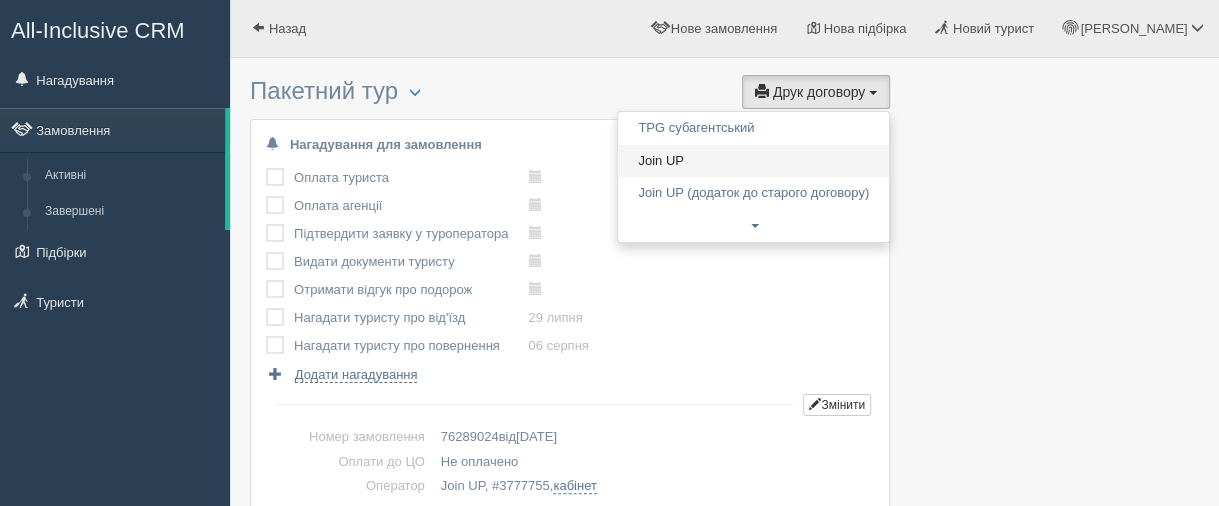click on "Join UP" at bounding box center [753, 161] 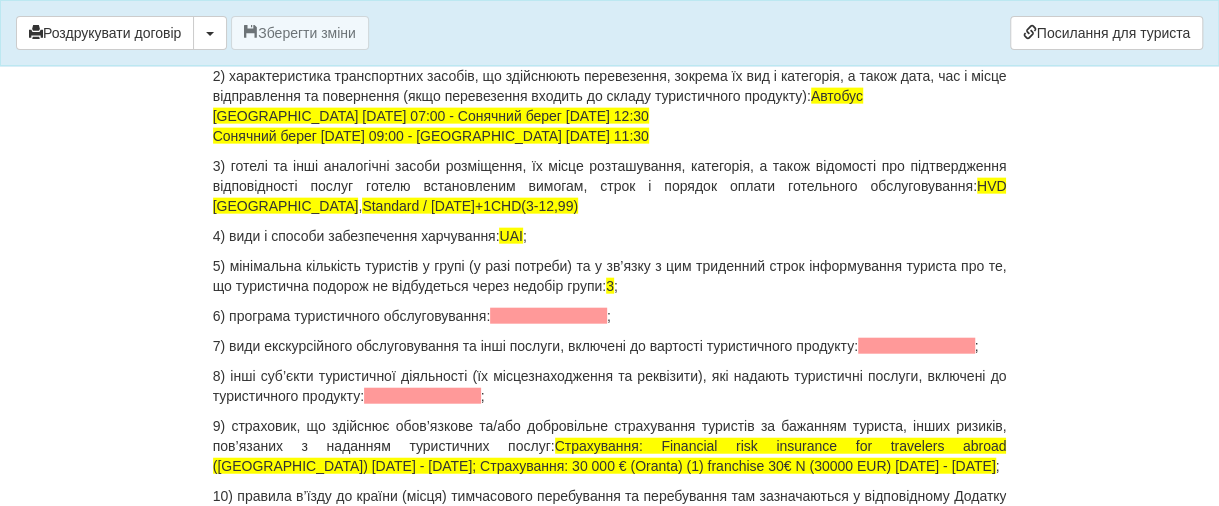 scroll, scrollTop: 2200, scrollLeft: 0, axis: vertical 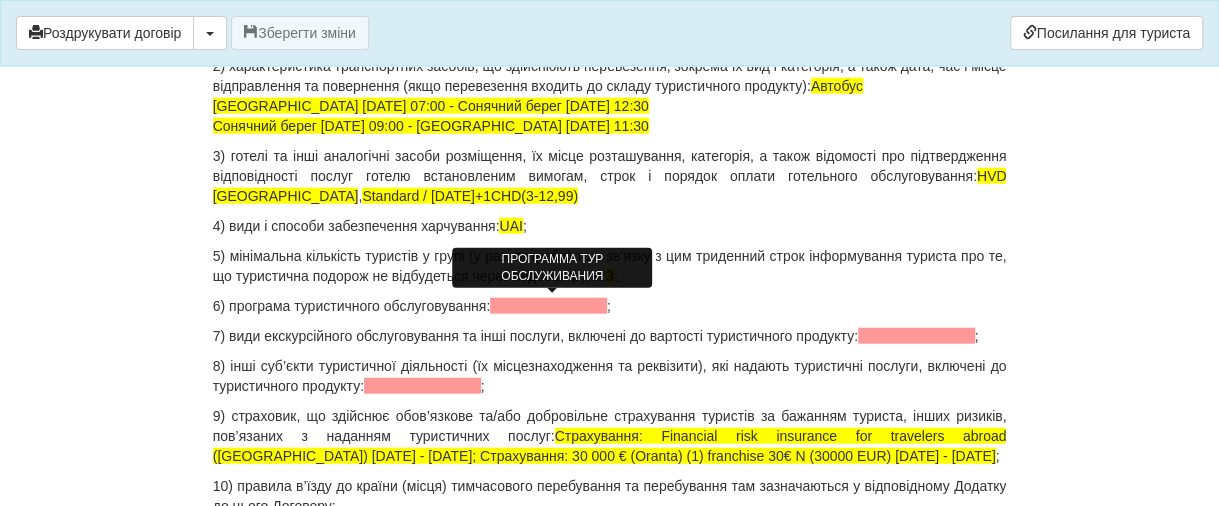 click at bounding box center (548, 306) 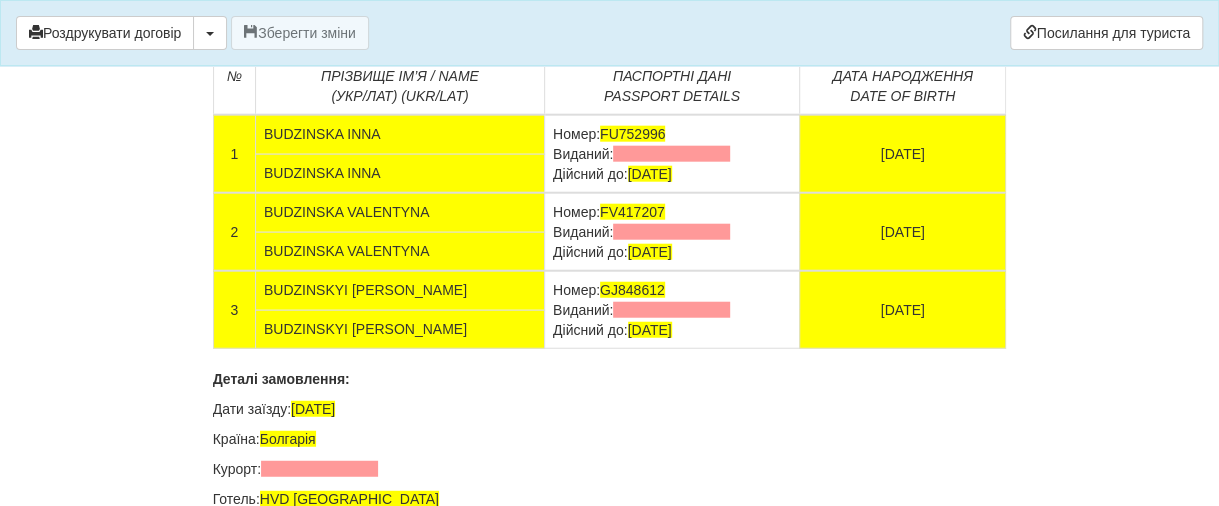 scroll, scrollTop: 13300, scrollLeft: 0, axis: vertical 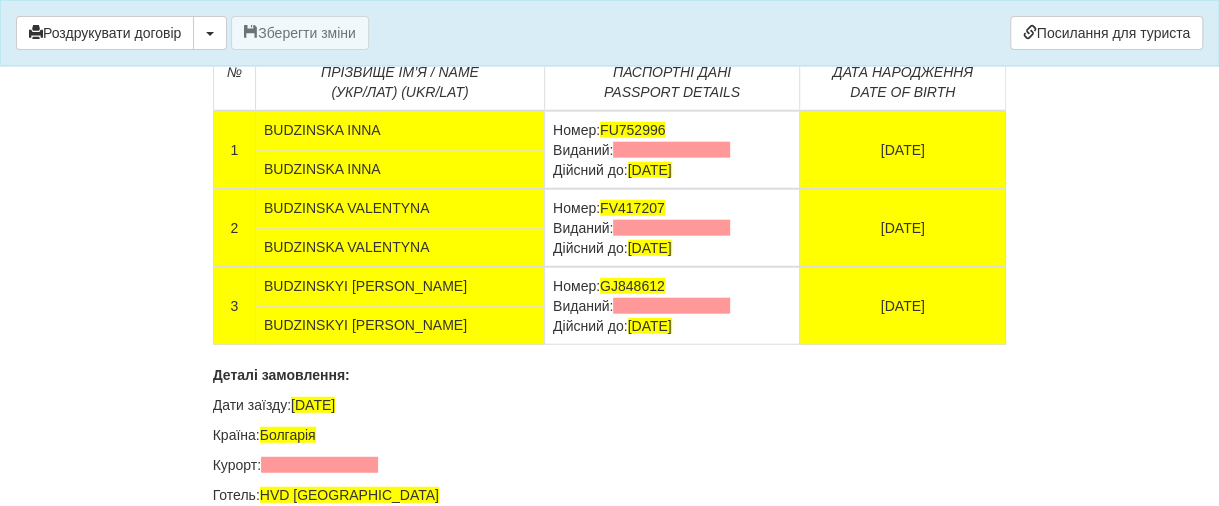 click at bounding box center [671, 150] 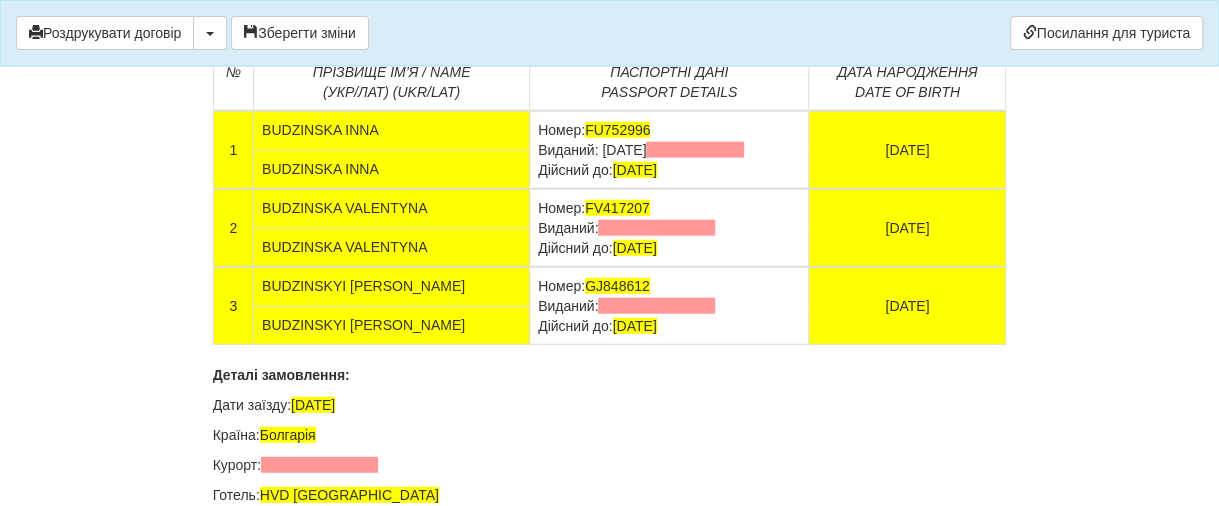 click at bounding box center (656, 228) 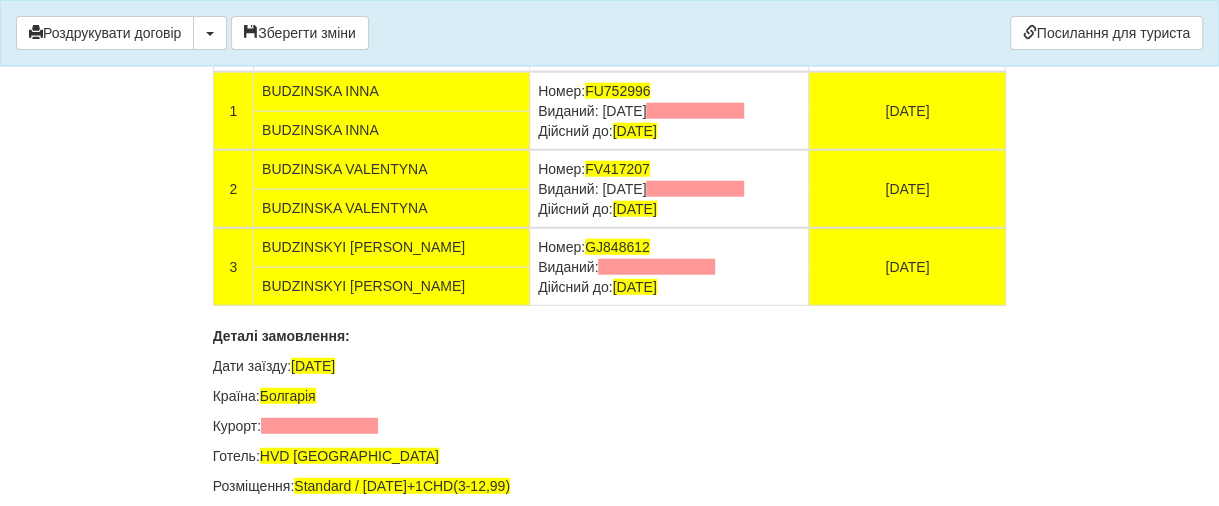 scroll, scrollTop: 13400, scrollLeft: 0, axis: vertical 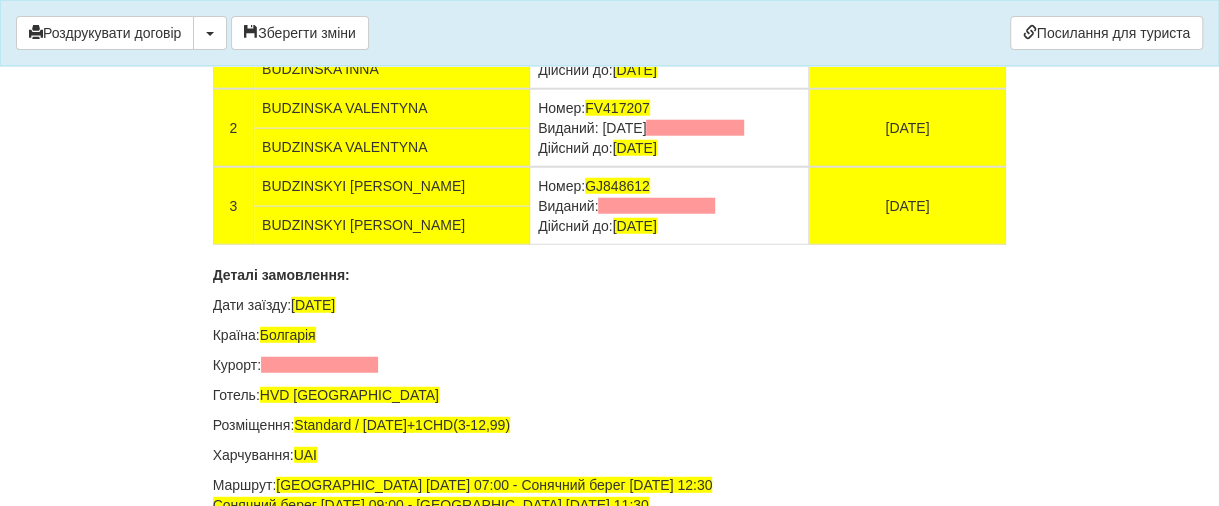 click at bounding box center [656, 206] 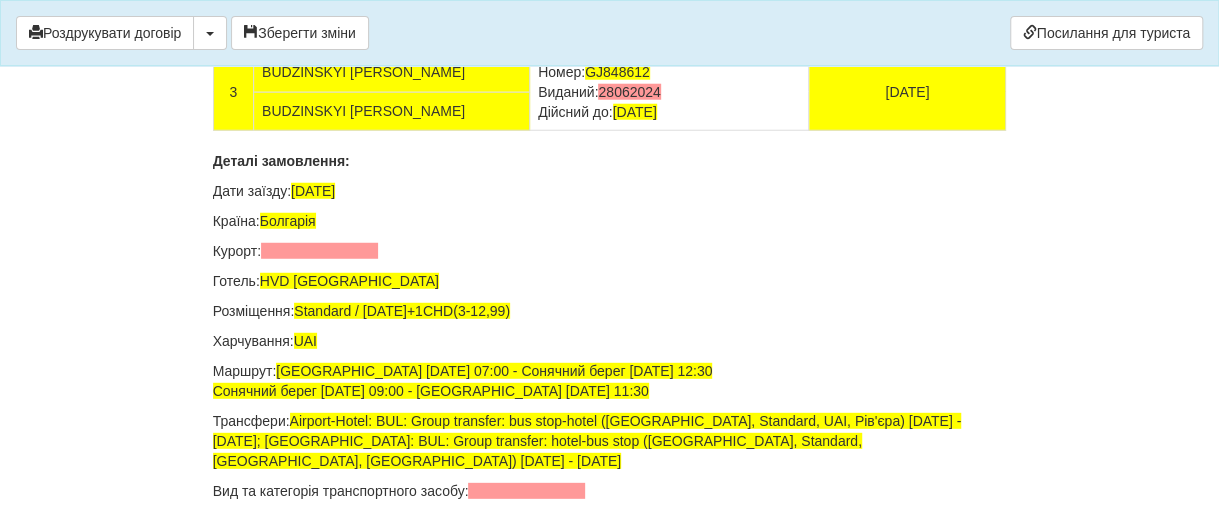 scroll, scrollTop: 13600, scrollLeft: 0, axis: vertical 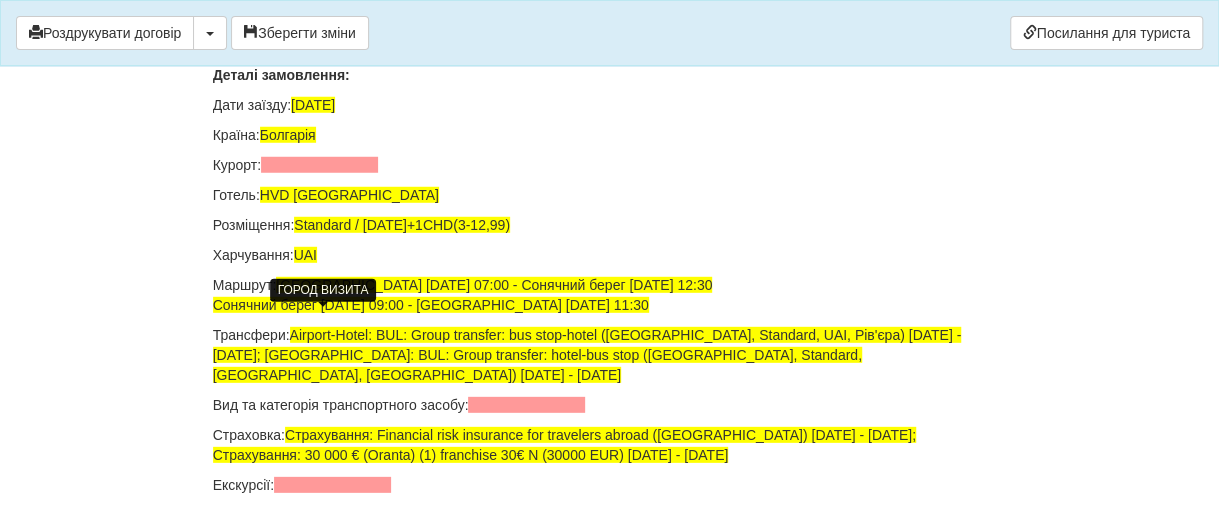 click at bounding box center [319, 165] 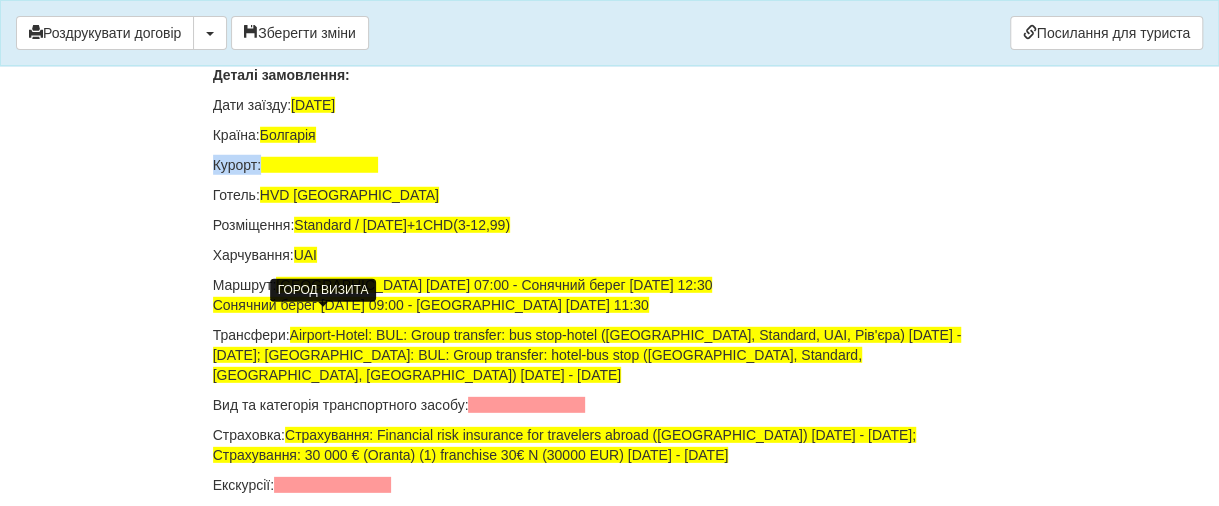 click at bounding box center (319, 165) 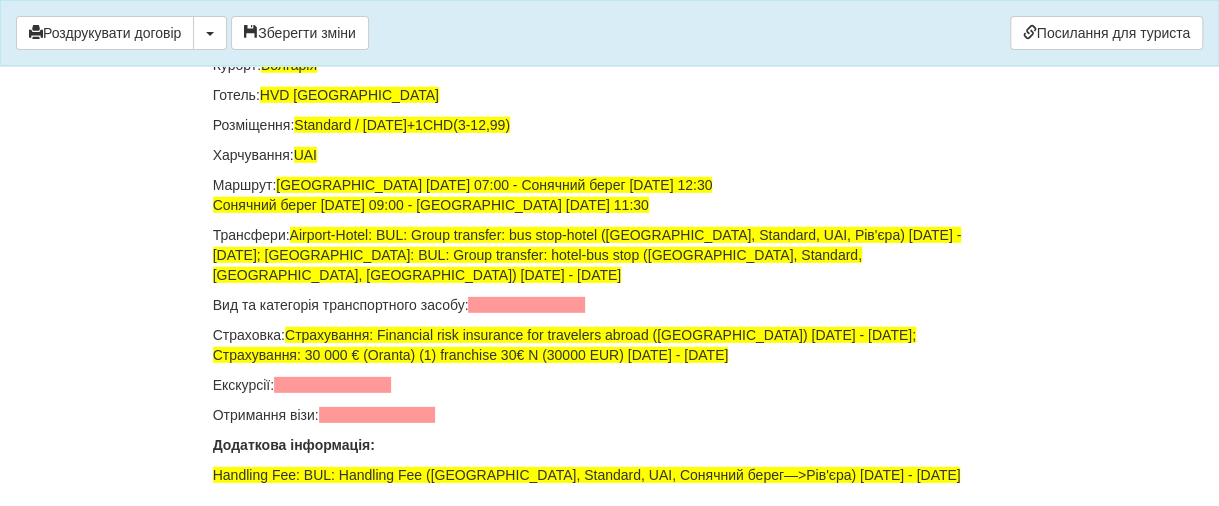 scroll, scrollTop: 13800, scrollLeft: 0, axis: vertical 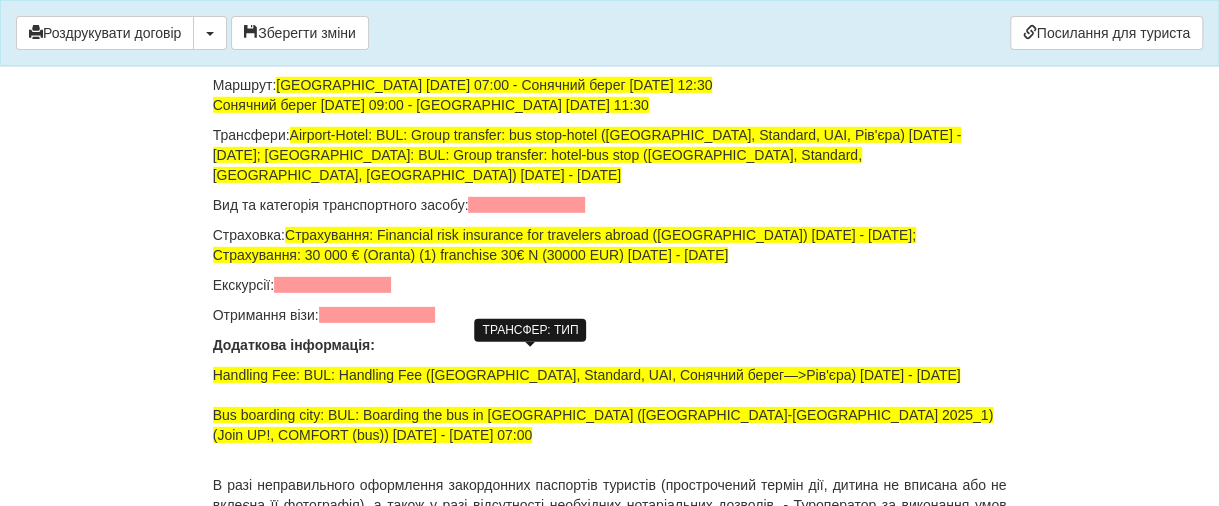 click at bounding box center [526, 205] 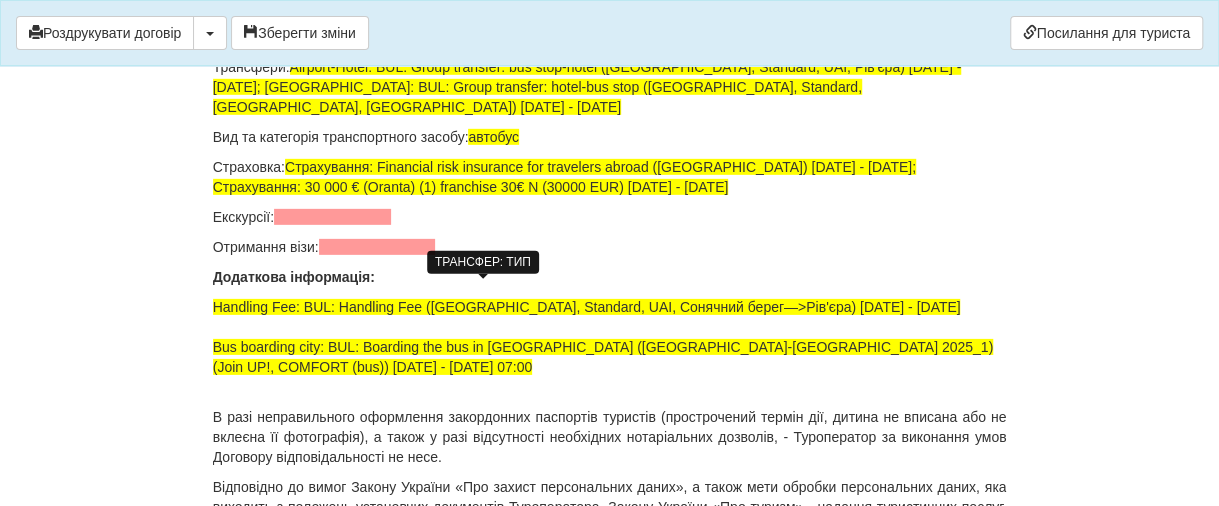 scroll, scrollTop: 13900, scrollLeft: 0, axis: vertical 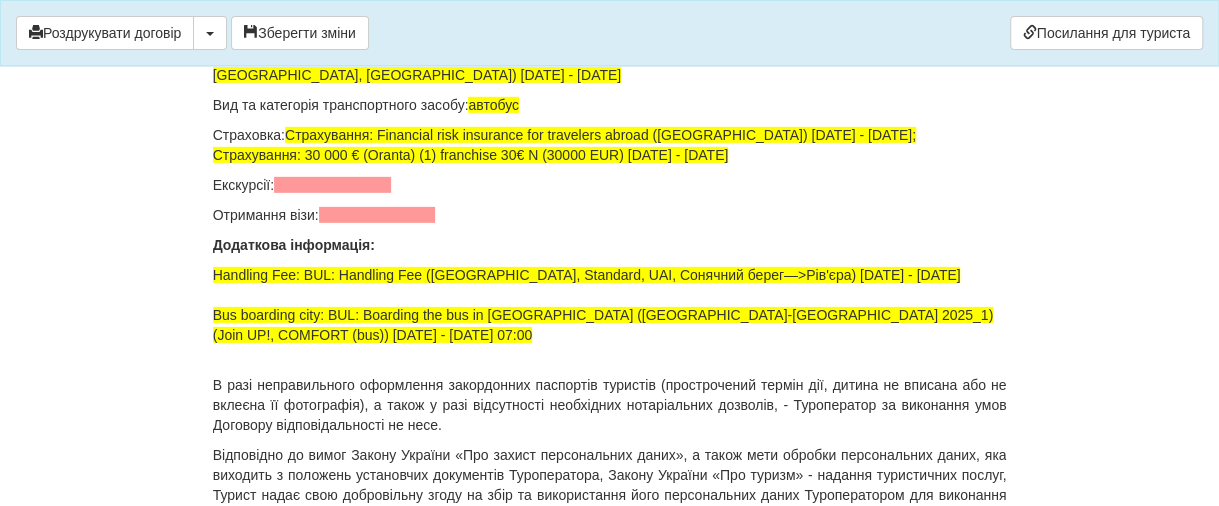 click at bounding box center [332, 185] 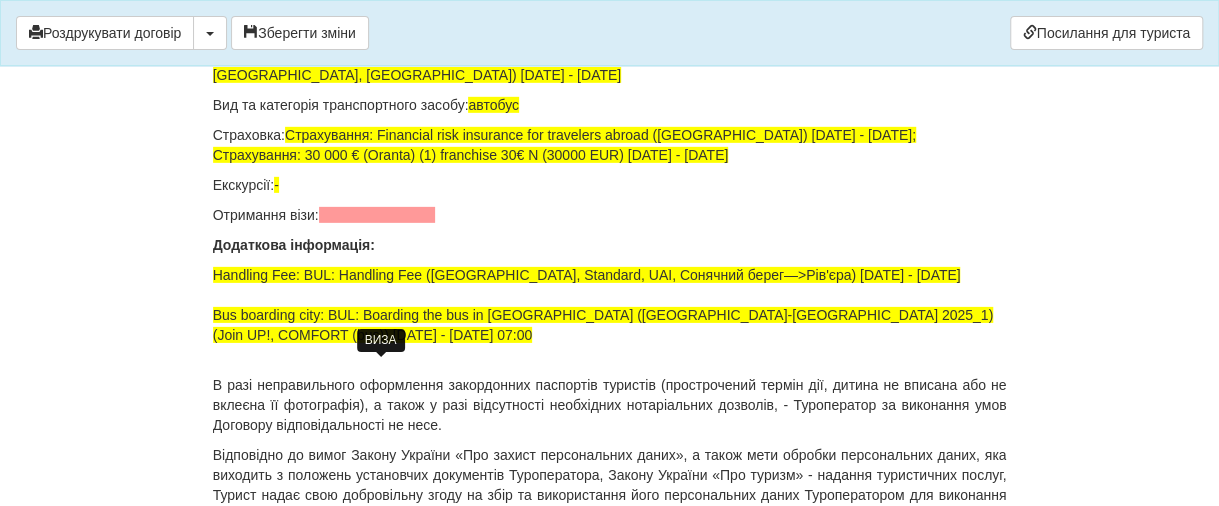 click at bounding box center (377, 215) 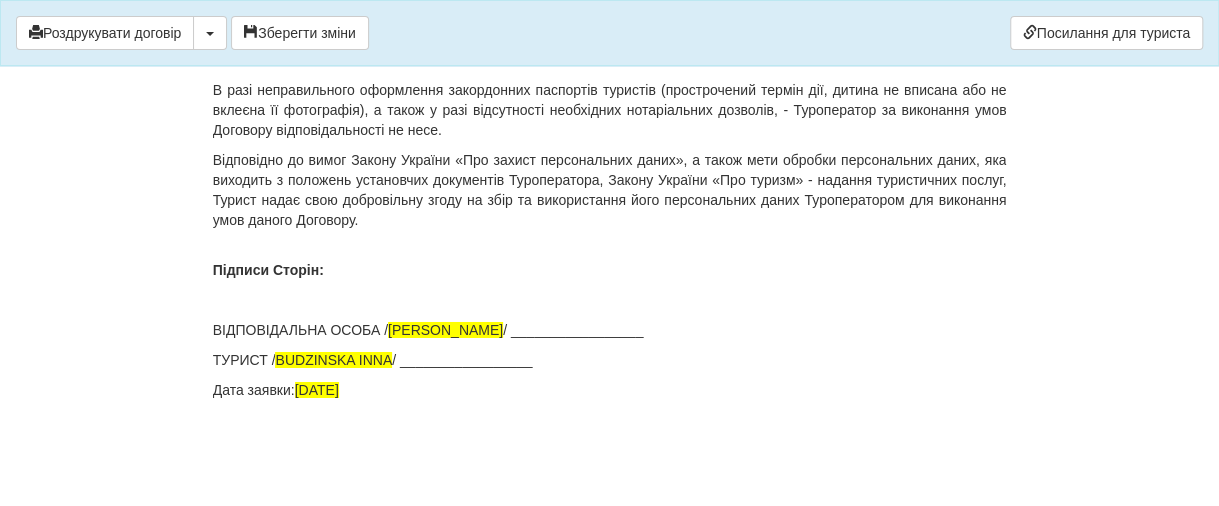 scroll, scrollTop: 14360, scrollLeft: 0, axis: vertical 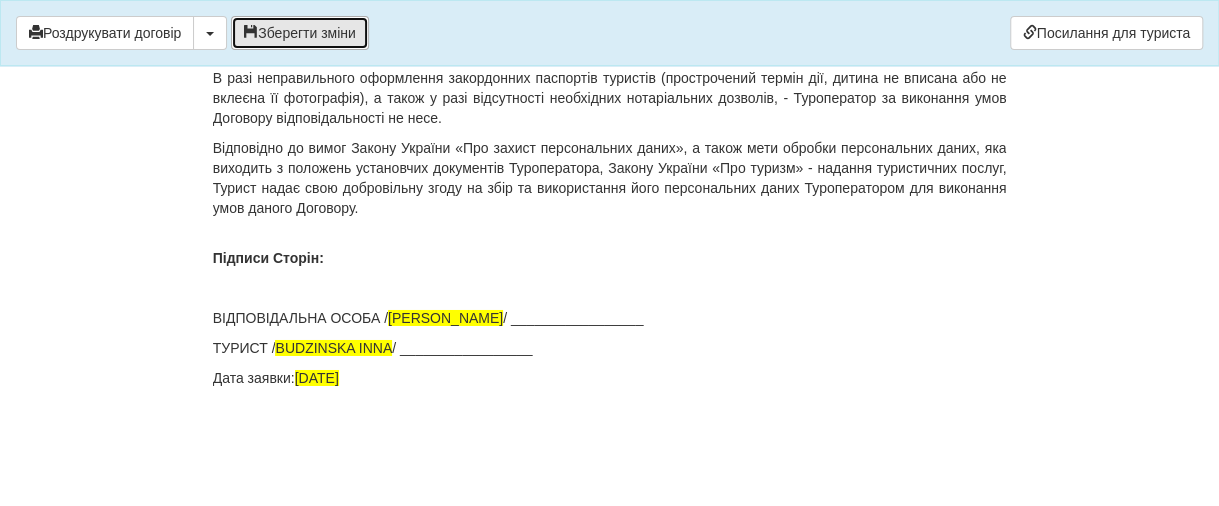 click on "Зберегти зміни" at bounding box center [300, 33] 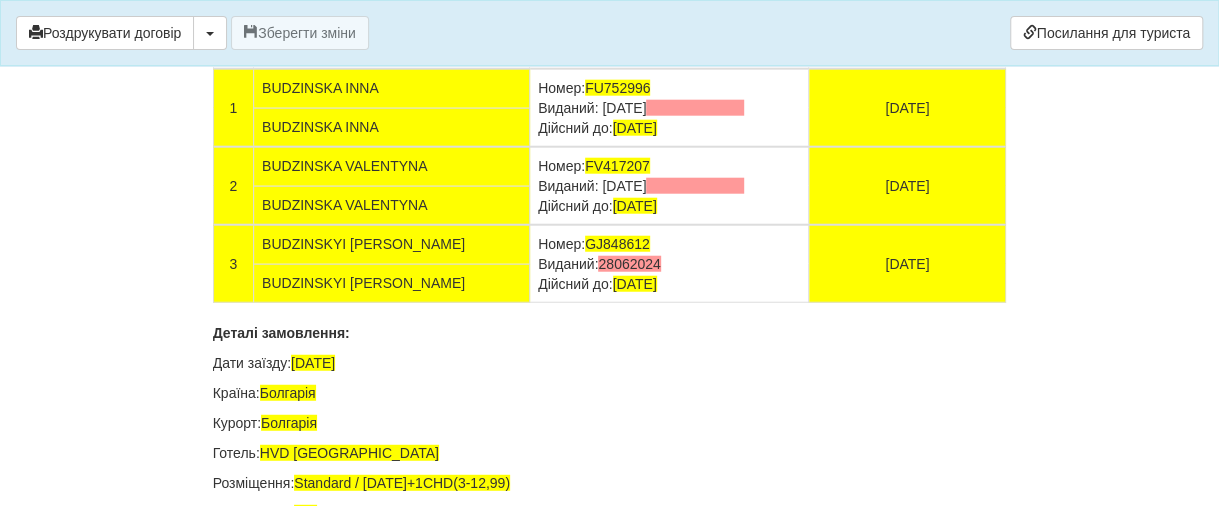 scroll, scrollTop: 13260, scrollLeft: 0, axis: vertical 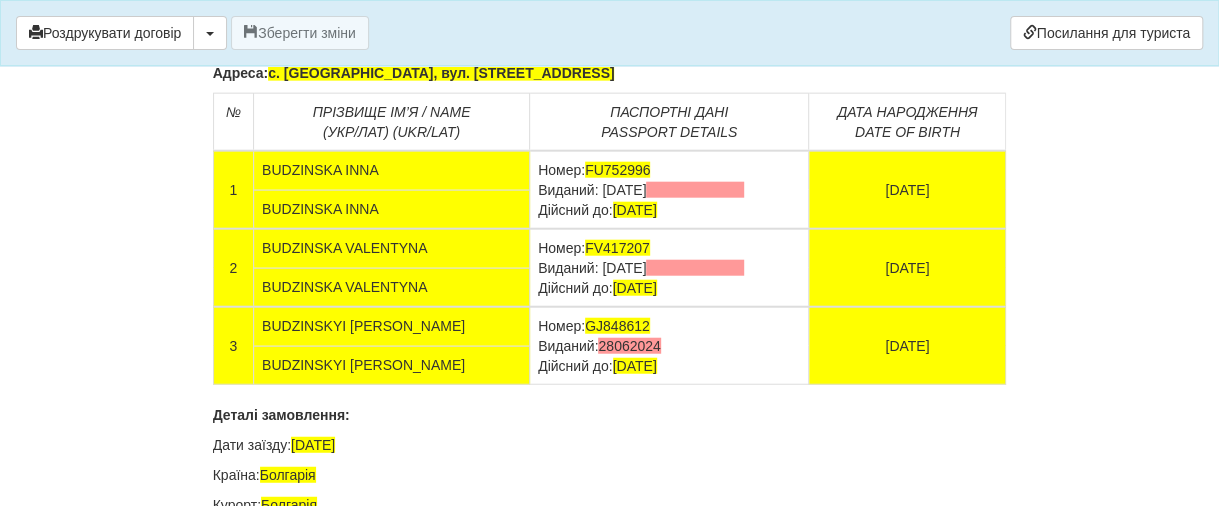 click at bounding box center (694, 190) 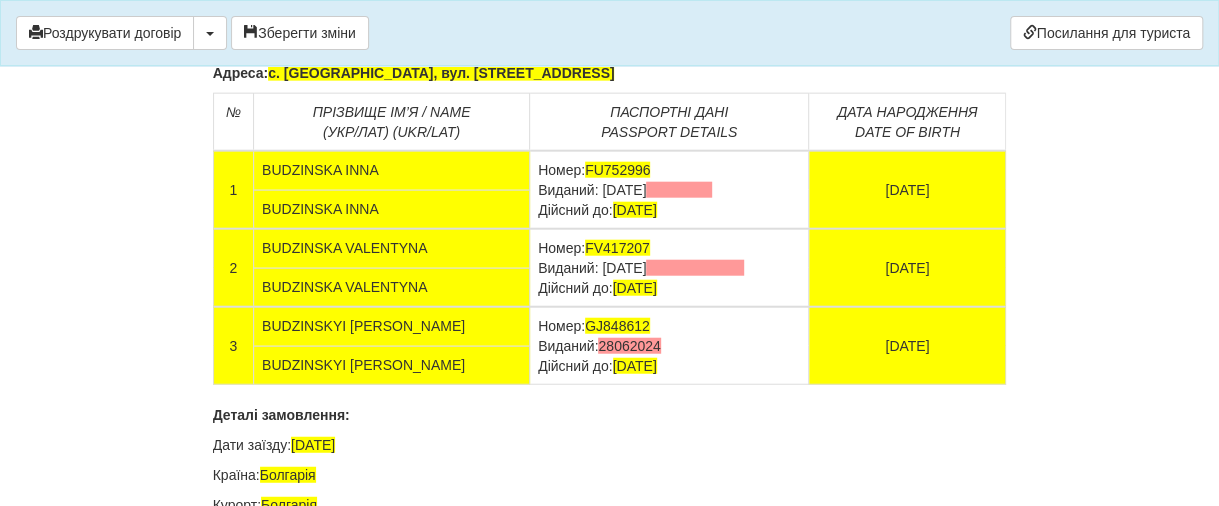click at bounding box center (679, 190) 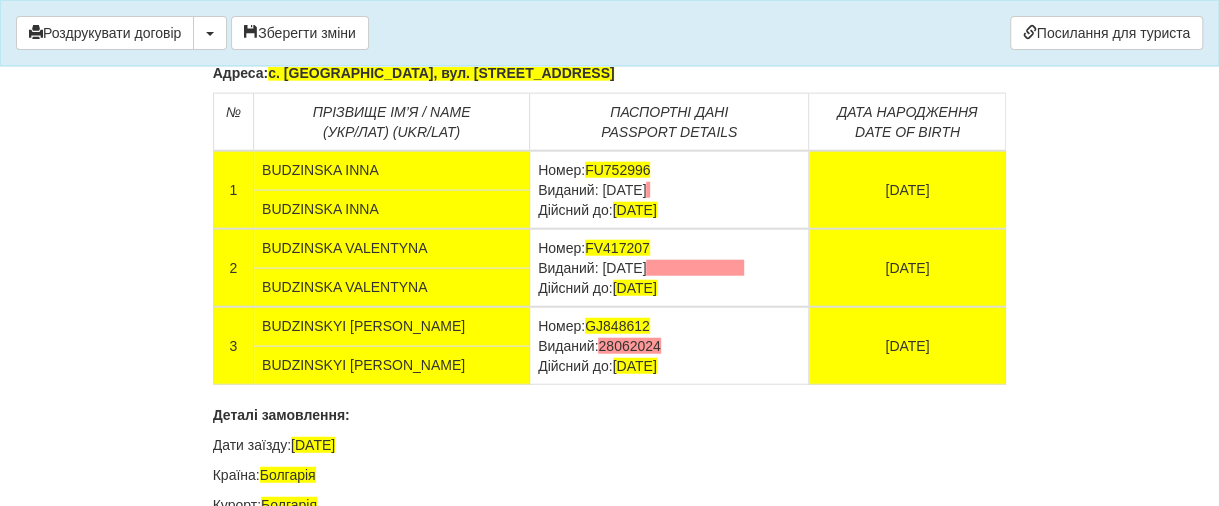 click at bounding box center (694, 268) 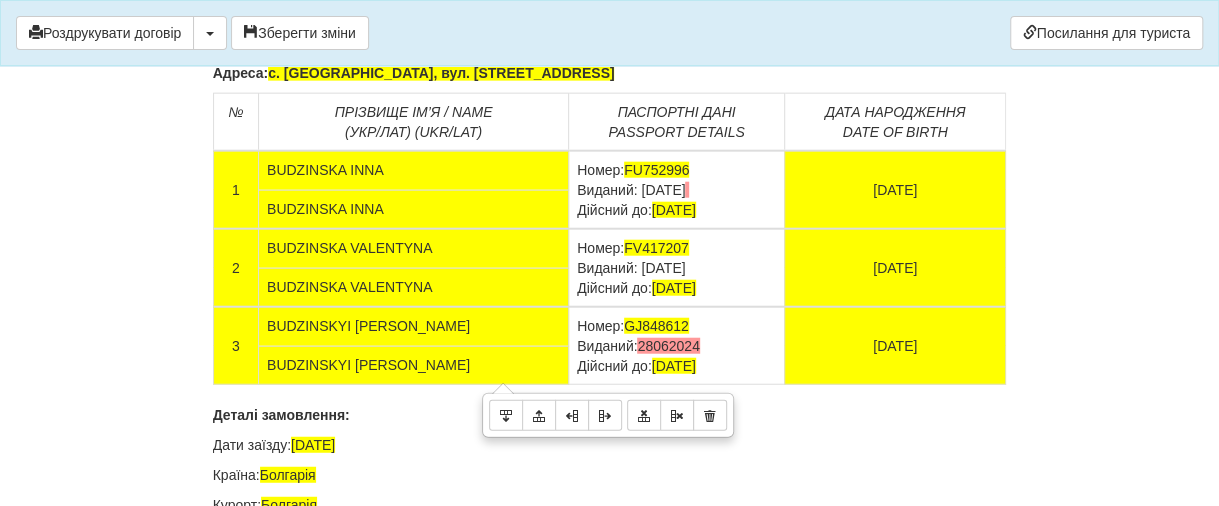 click on "Номер:  FU752996
Виданий: [DATE]
Дійсний до:  [DATE]" at bounding box center (677, 190) 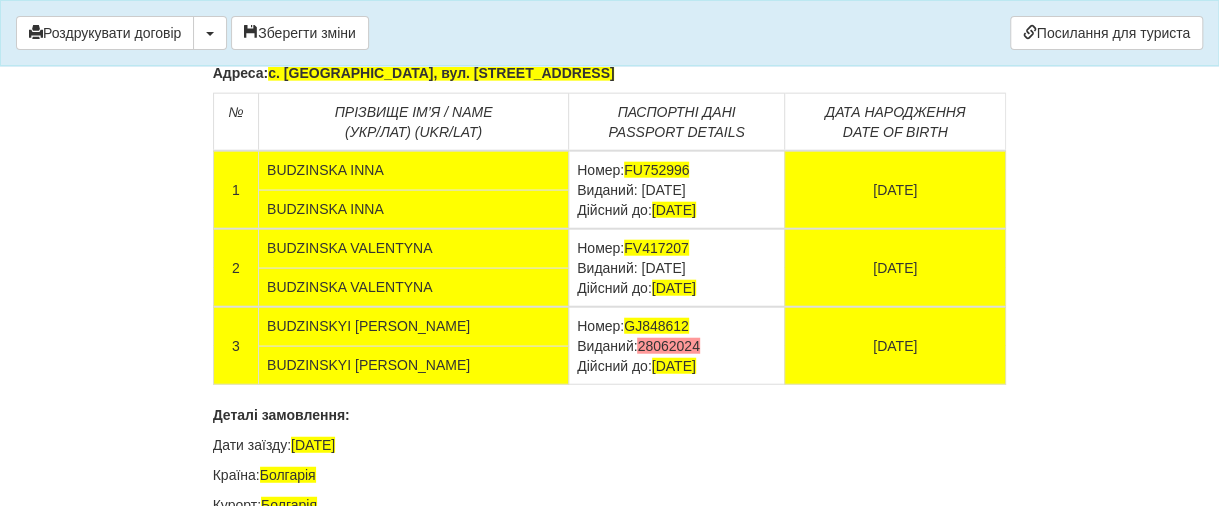 scroll, scrollTop: 13360, scrollLeft: 0, axis: vertical 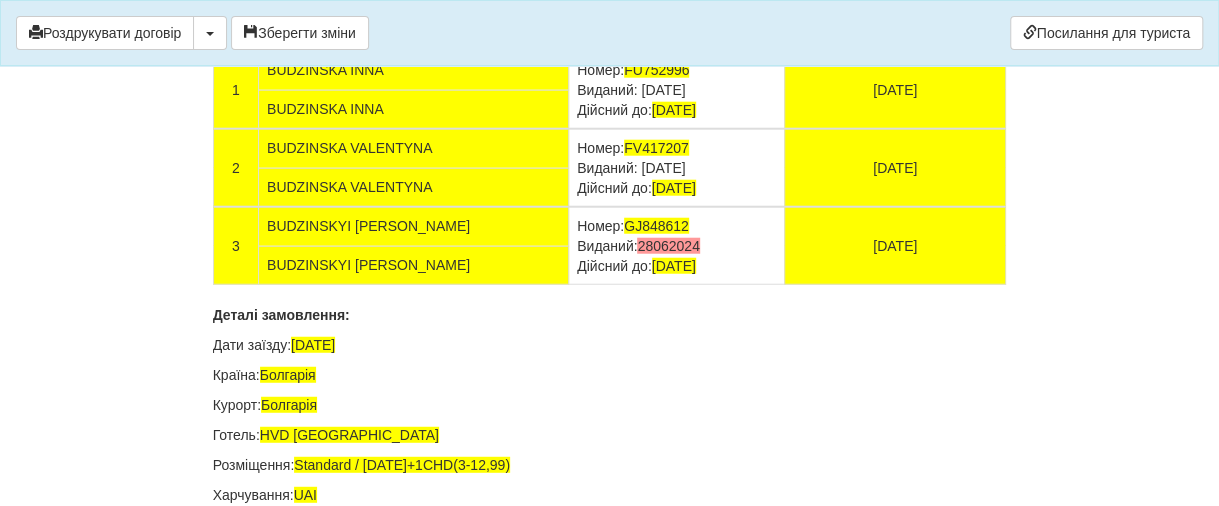 click on "28062024" at bounding box center (668, 246) 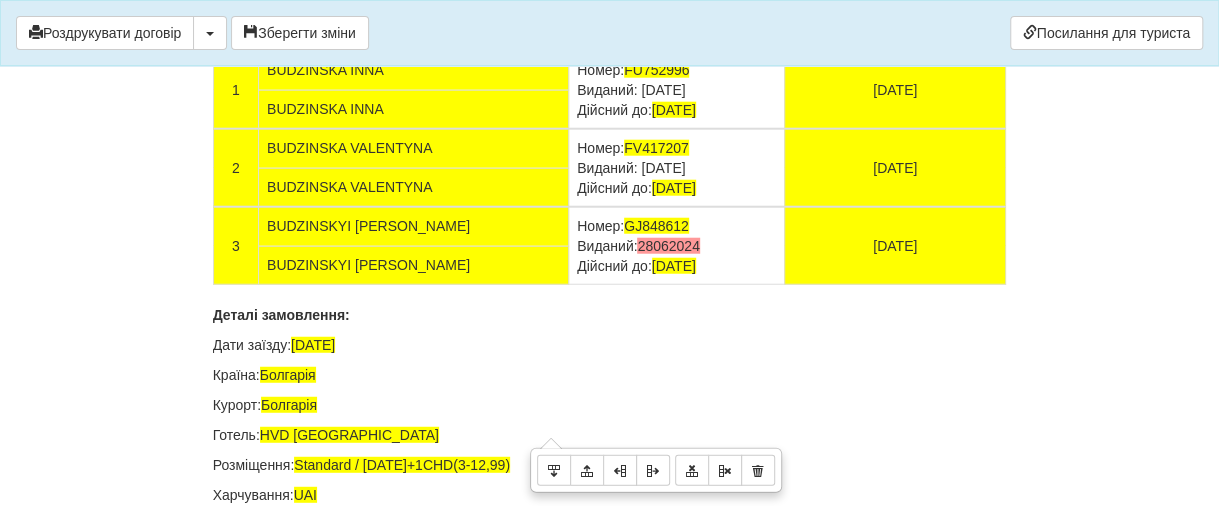 click on "Номер:  GJ848612
Виданий:   28062024
Дійсний до:  [DATE]" at bounding box center [677, 246] 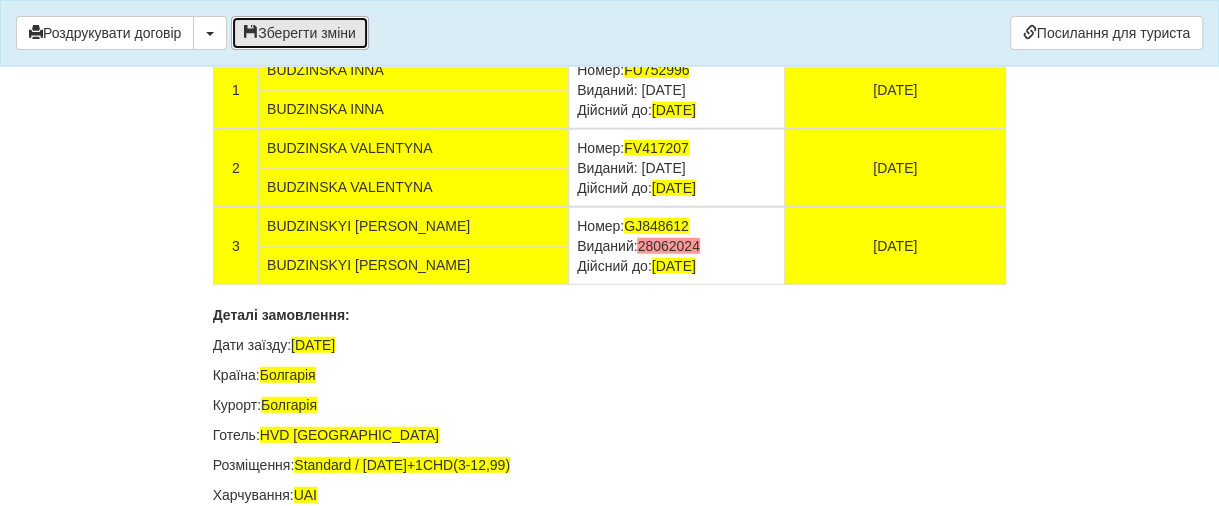 click on "Зберегти зміни" at bounding box center (300, 33) 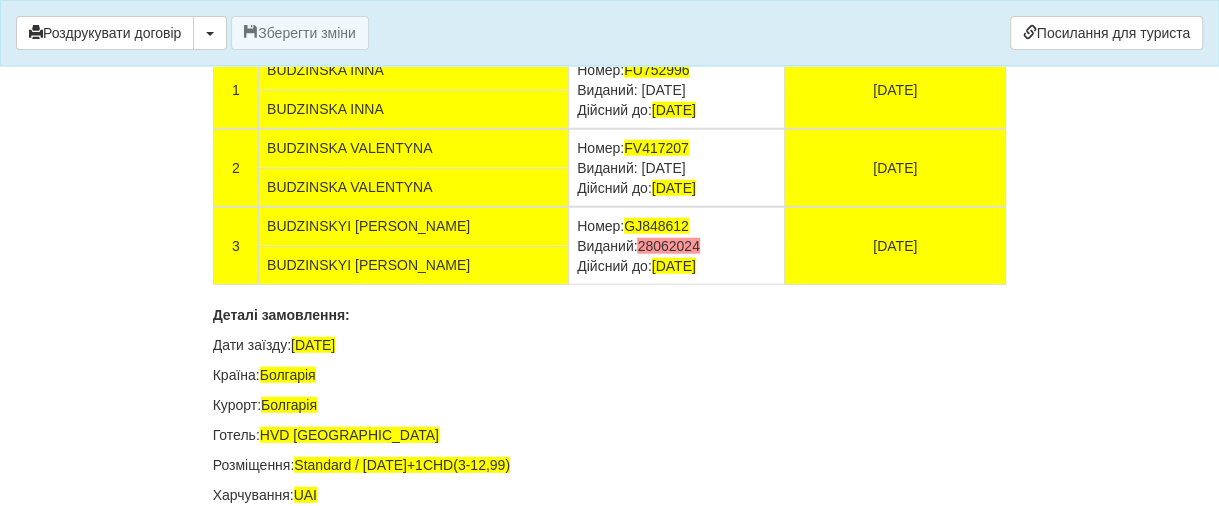 click on "28062024" at bounding box center [668, 246] 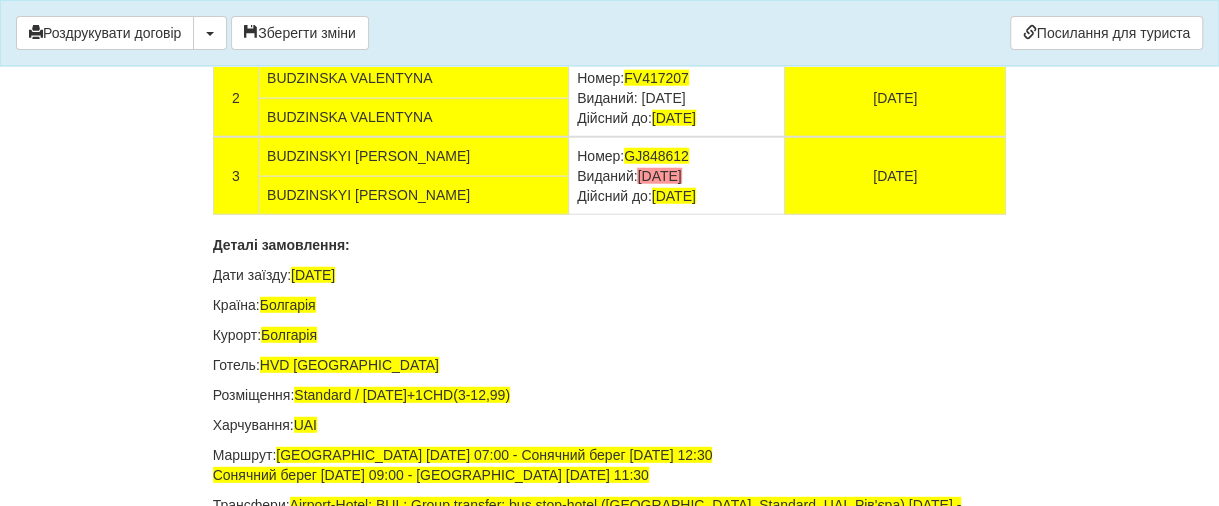 scroll, scrollTop: 13460, scrollLeft: 0, axis: vertical 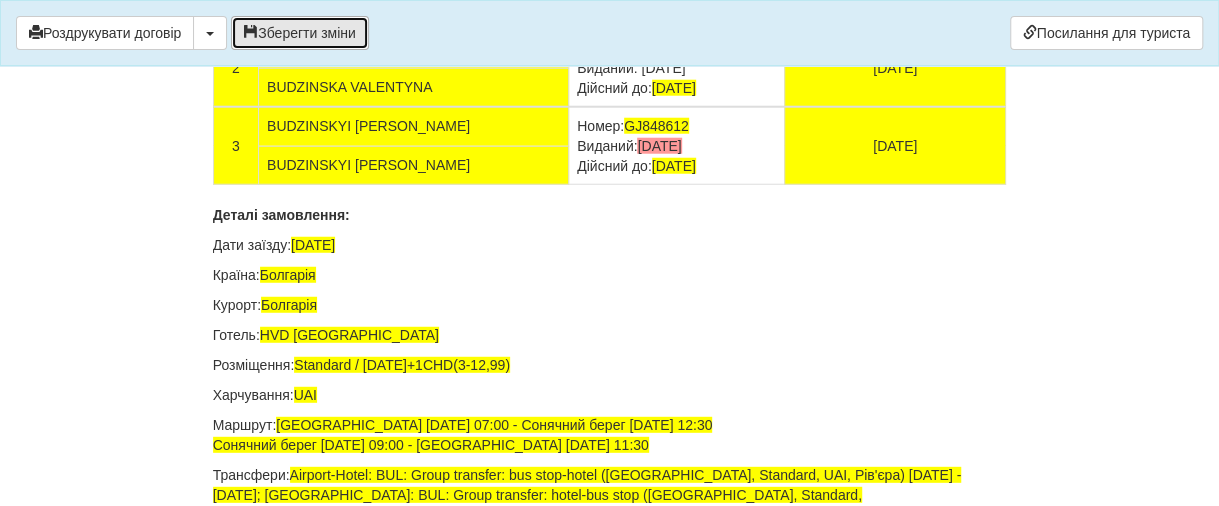 click on "Зберегти зміни" at bounding box center (300, 33) 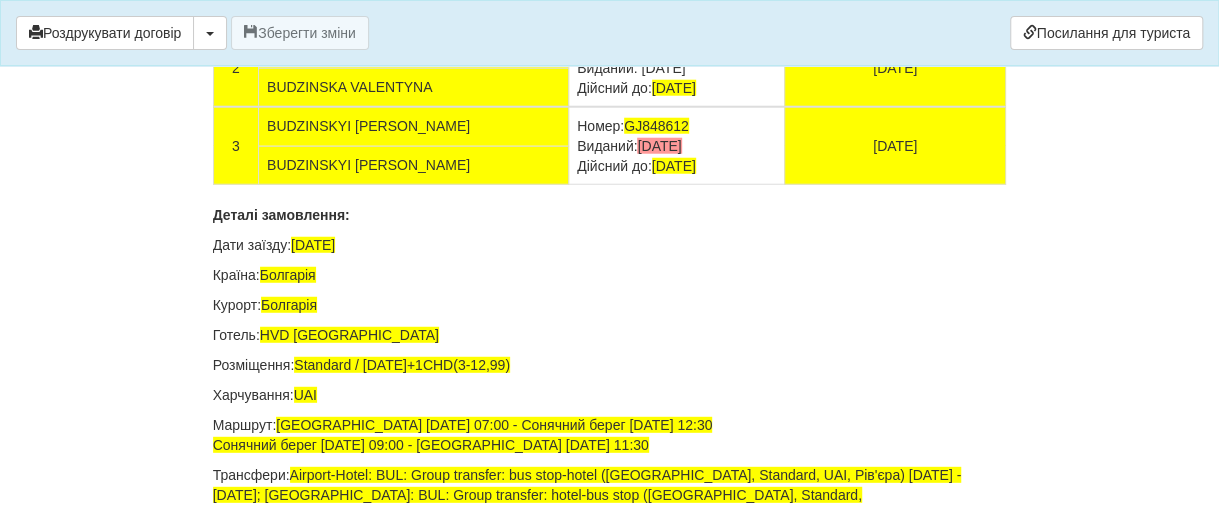 click on "[DATE]" at bounding box center [659, 146] 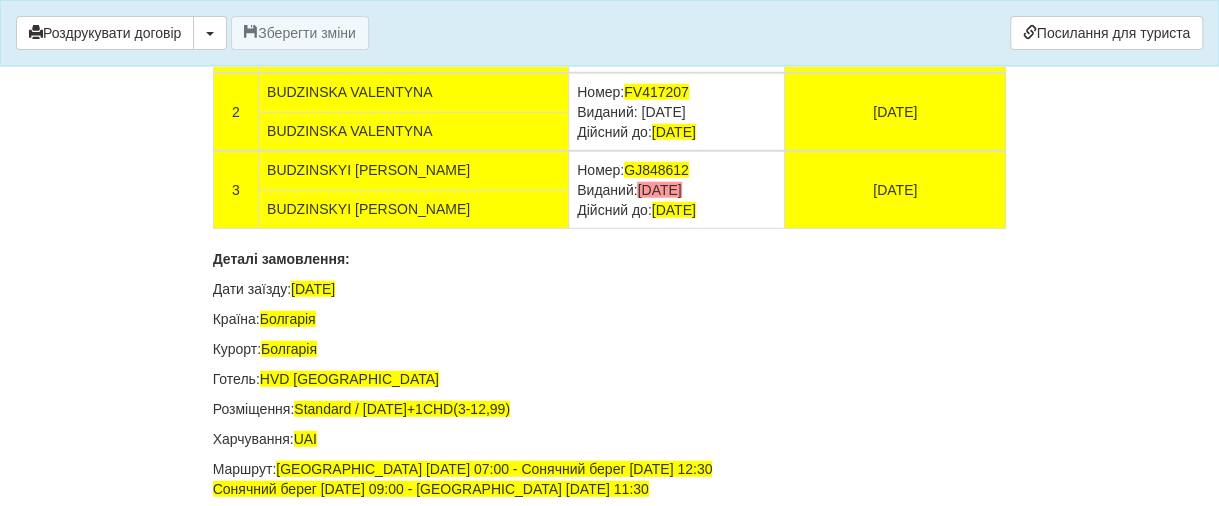 scroll, scrollTop: 13260, scrollLeft: 0, axis: vertical 